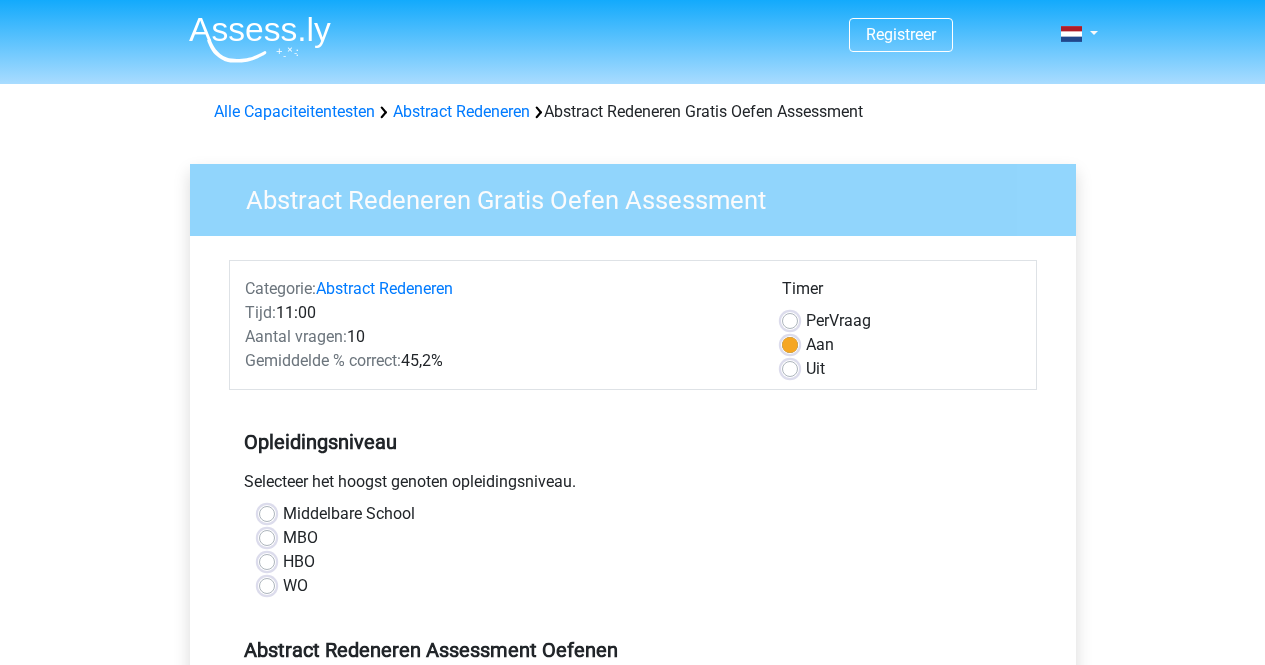 scroll, scrollTop: 180, scrollLeft: 0, axis: vertical 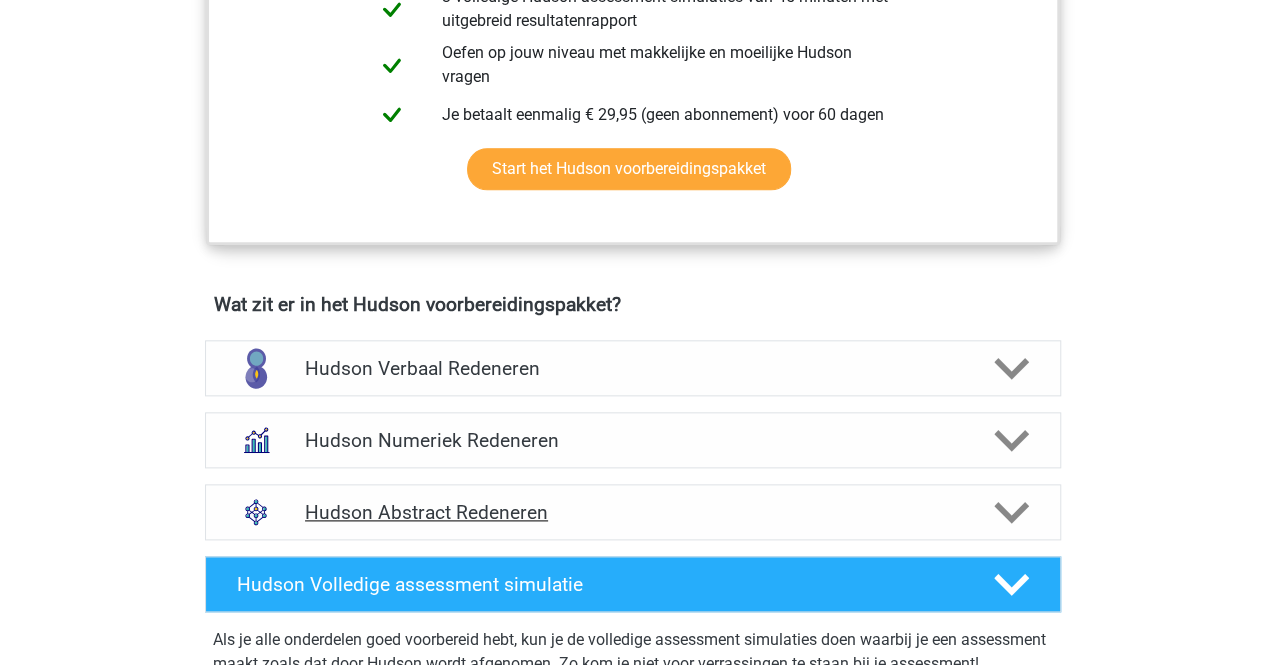 click on "Hudson Abstract Redeneren" at bounding box center (632, 512) 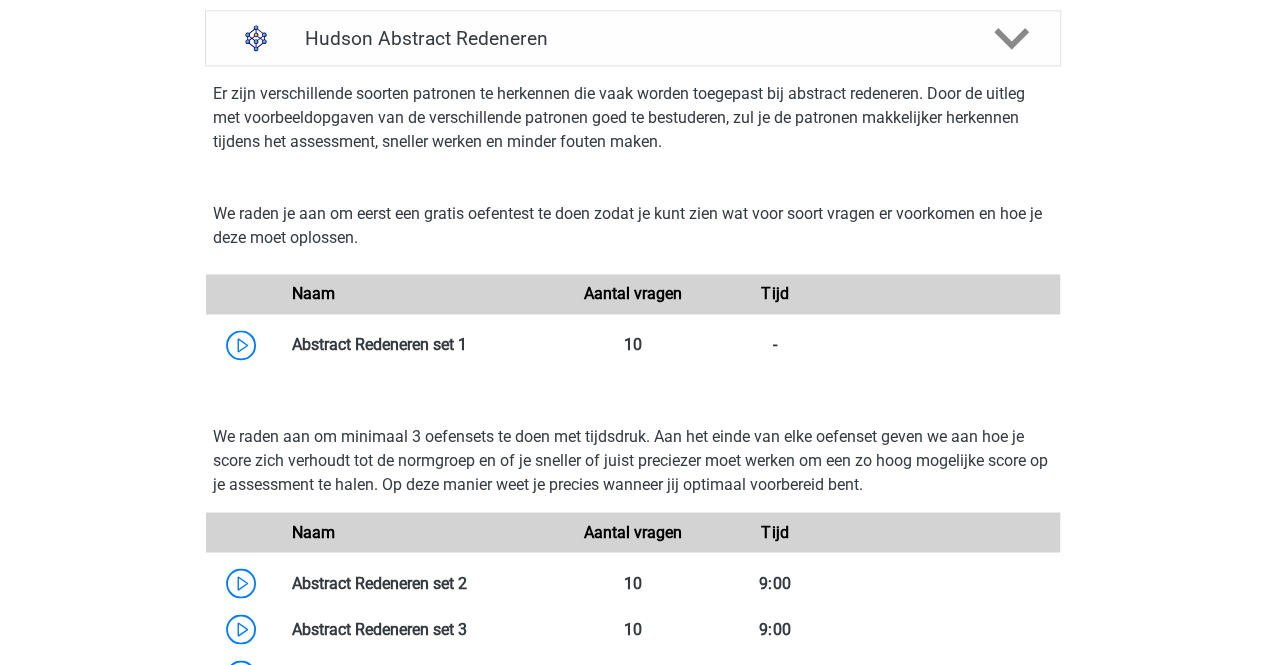 scroll, scrollTop: 1484, scrollLeft: 0, axis: vertical 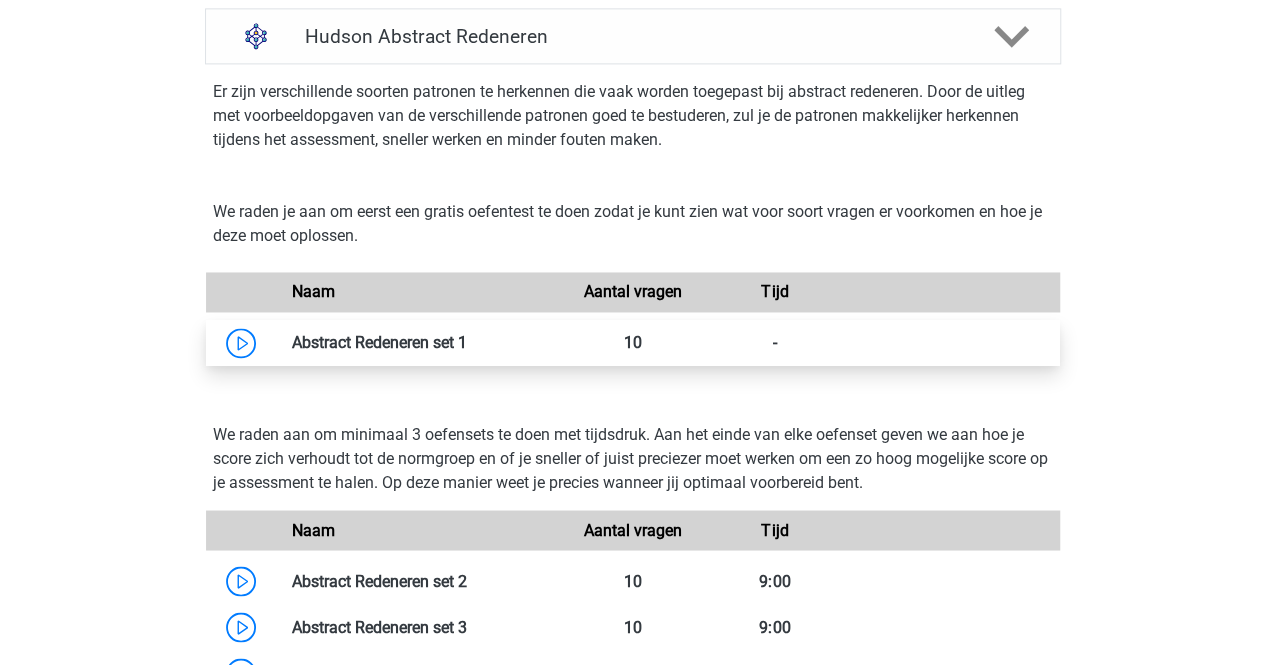 click at bounding box center [467, 342] 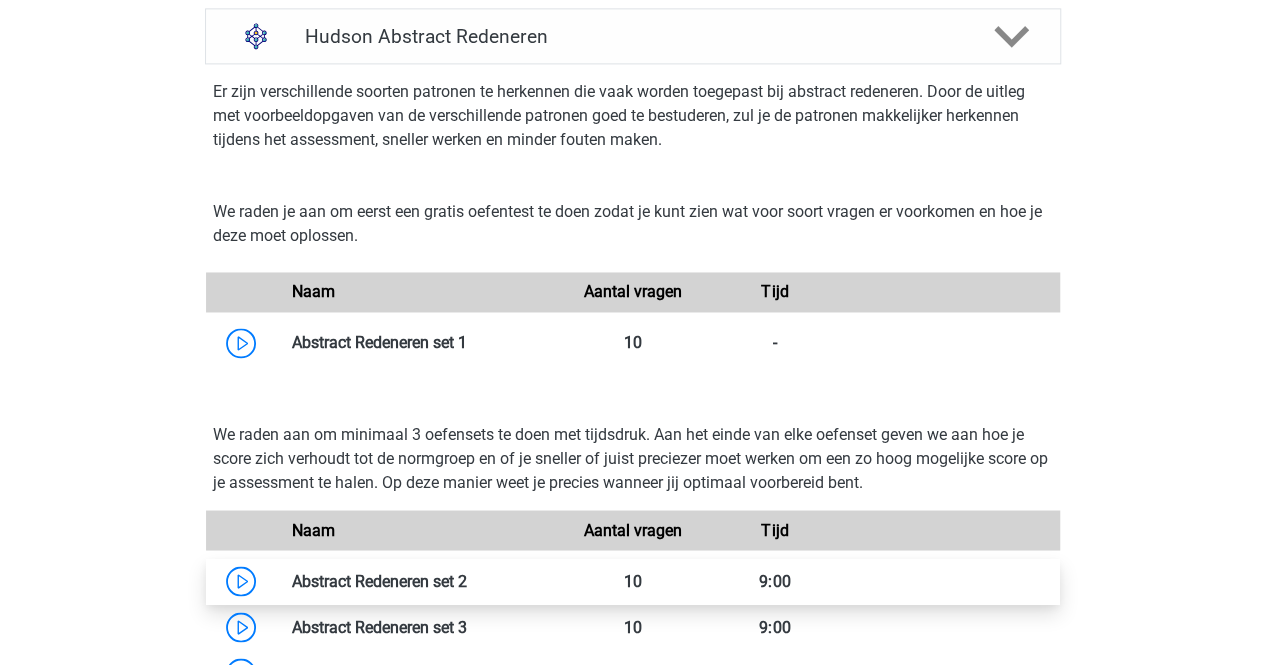 click at bounding box center [467, 580] 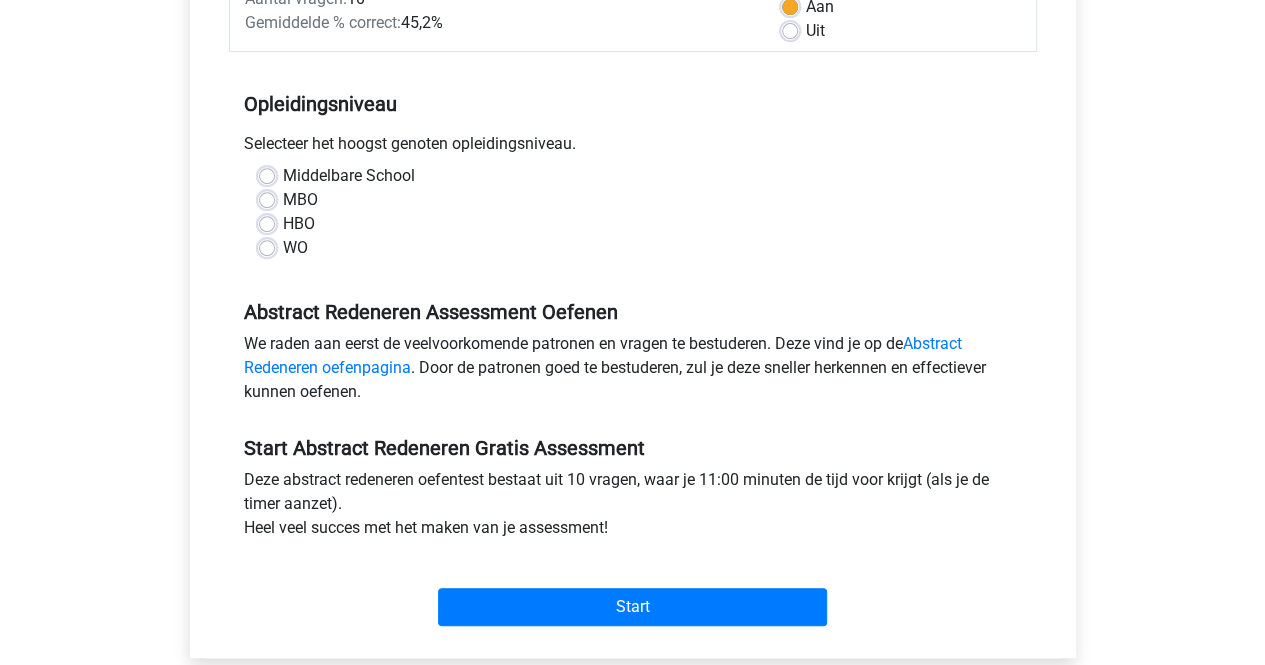 scroll, scrollTop: 384, scrollLeft: 0, axis: vertical 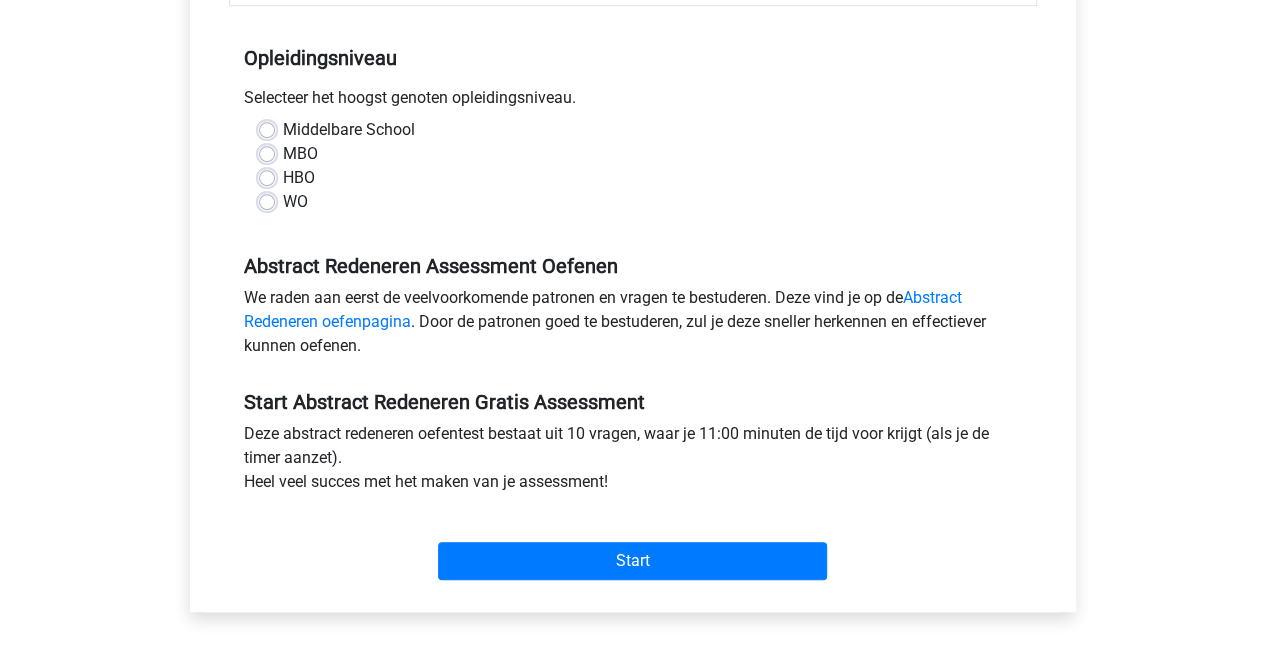 click on "WO" at bounding box center (295, 202) 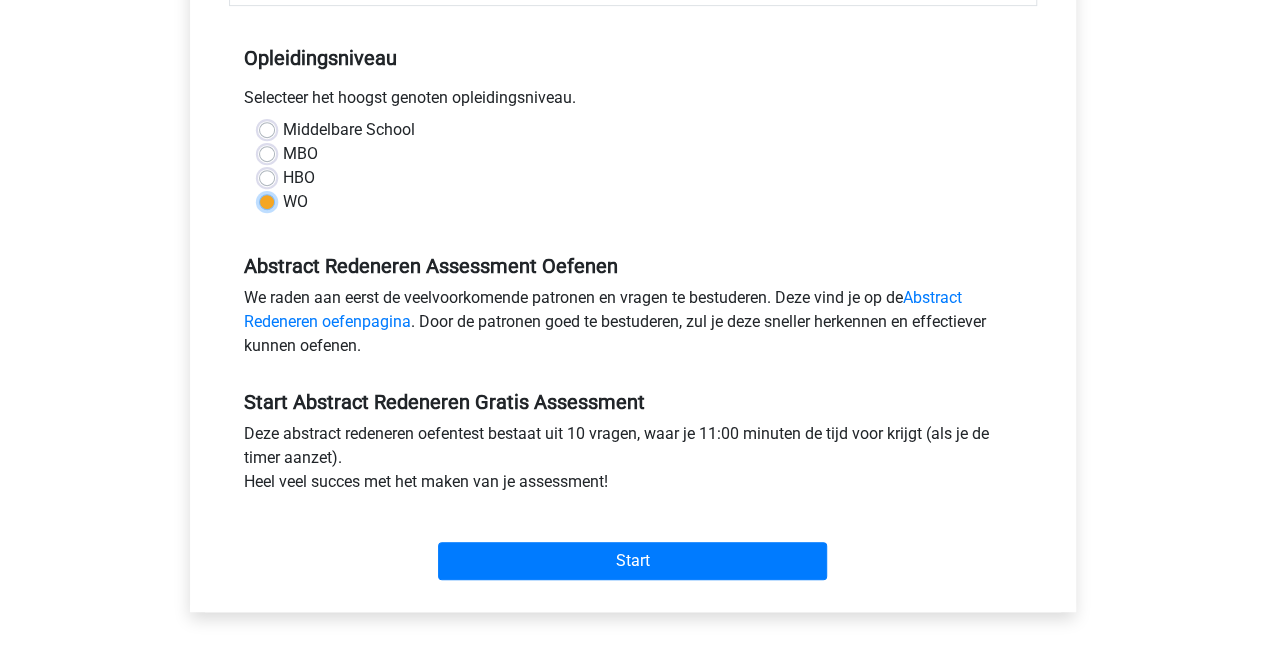 click on "WO" at bounding box center [267, 200] 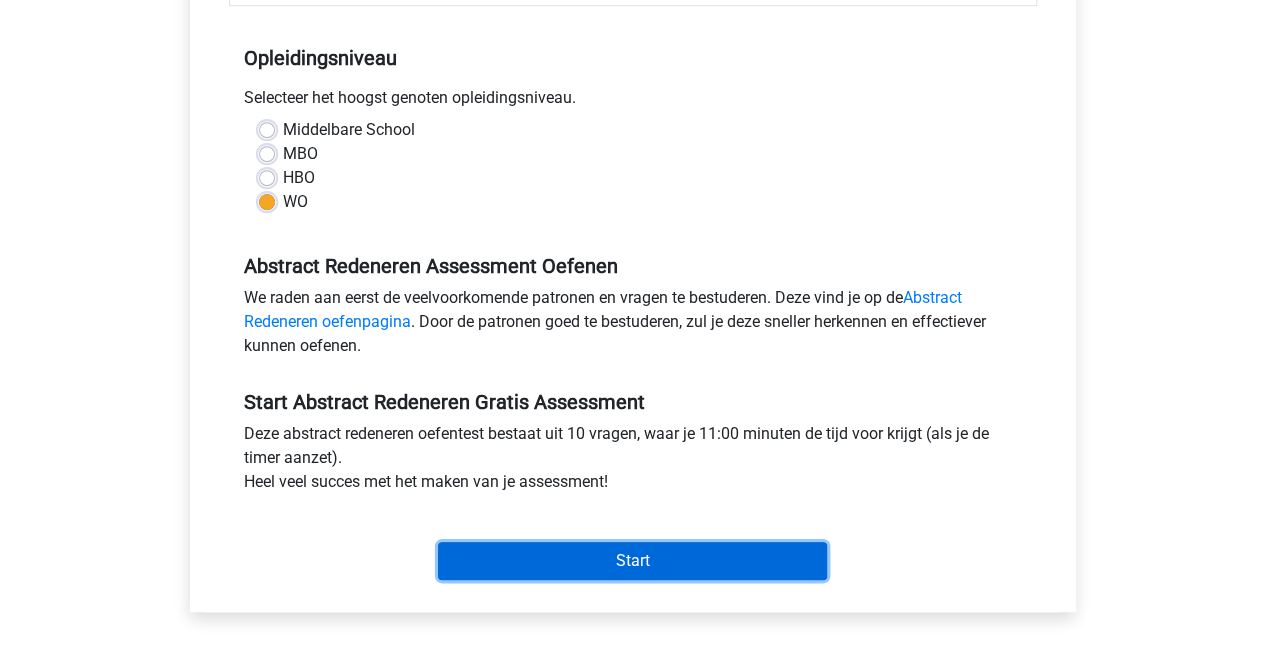 click on "Start" at bounding box center (632, 561) 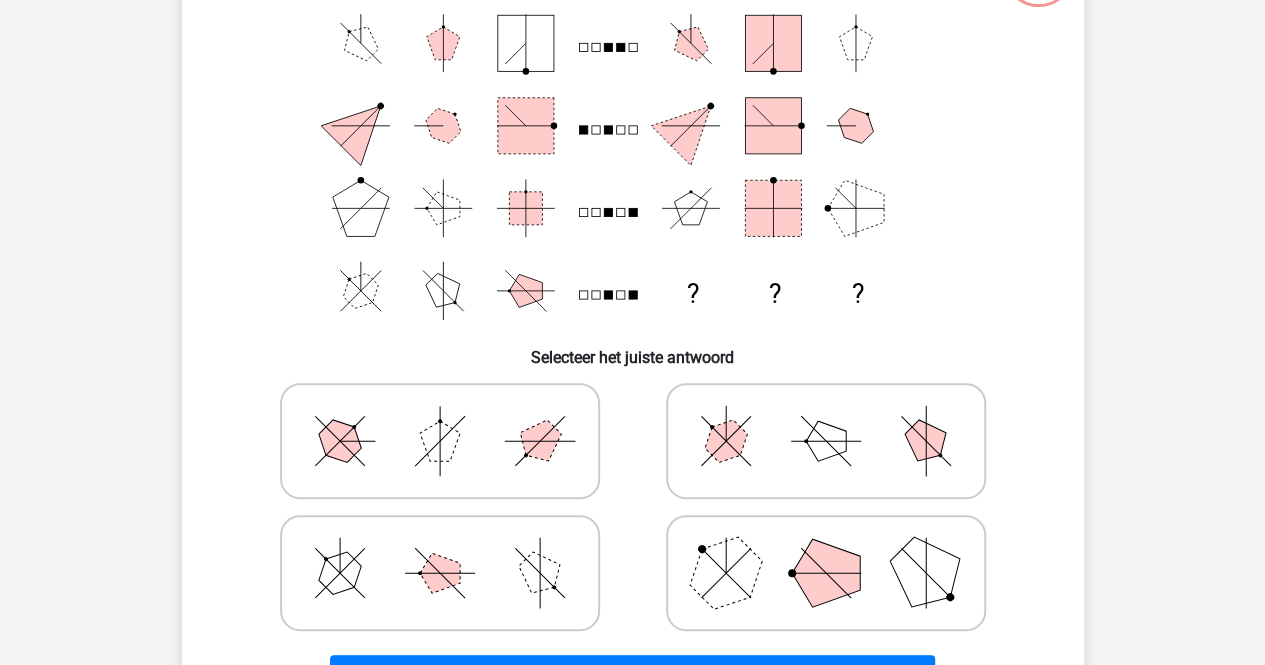 scroll, scrollTop: 209, scrollLeft: 0, axis: vertical 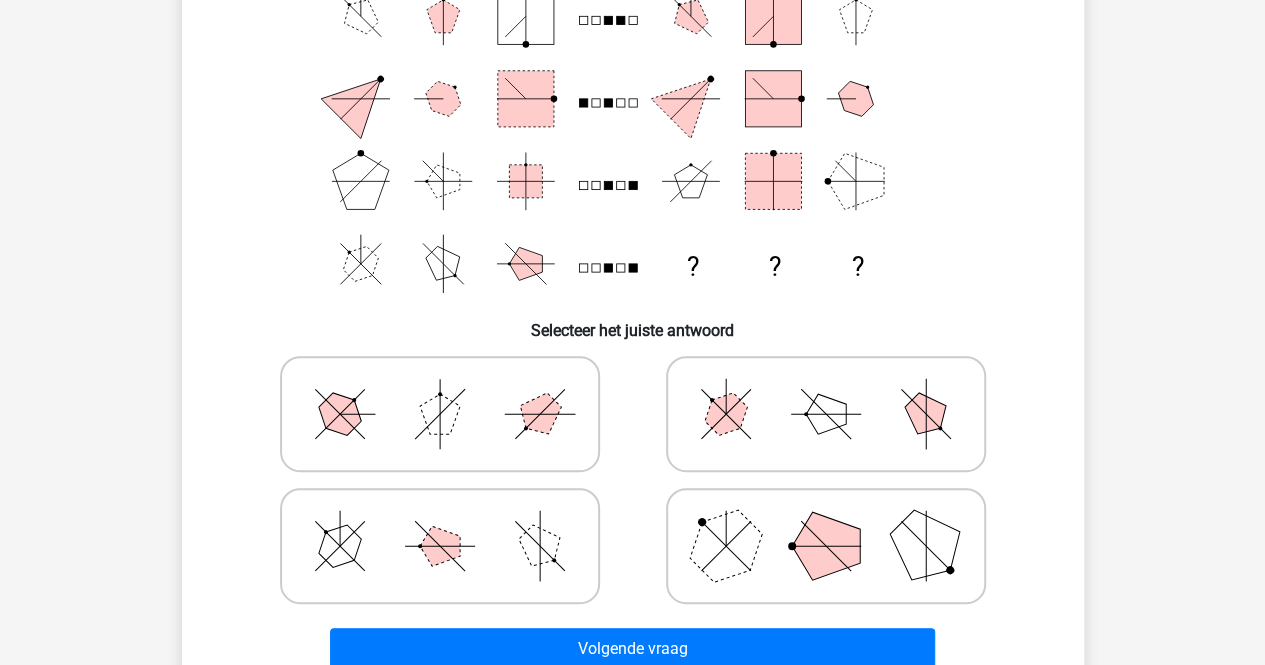 click 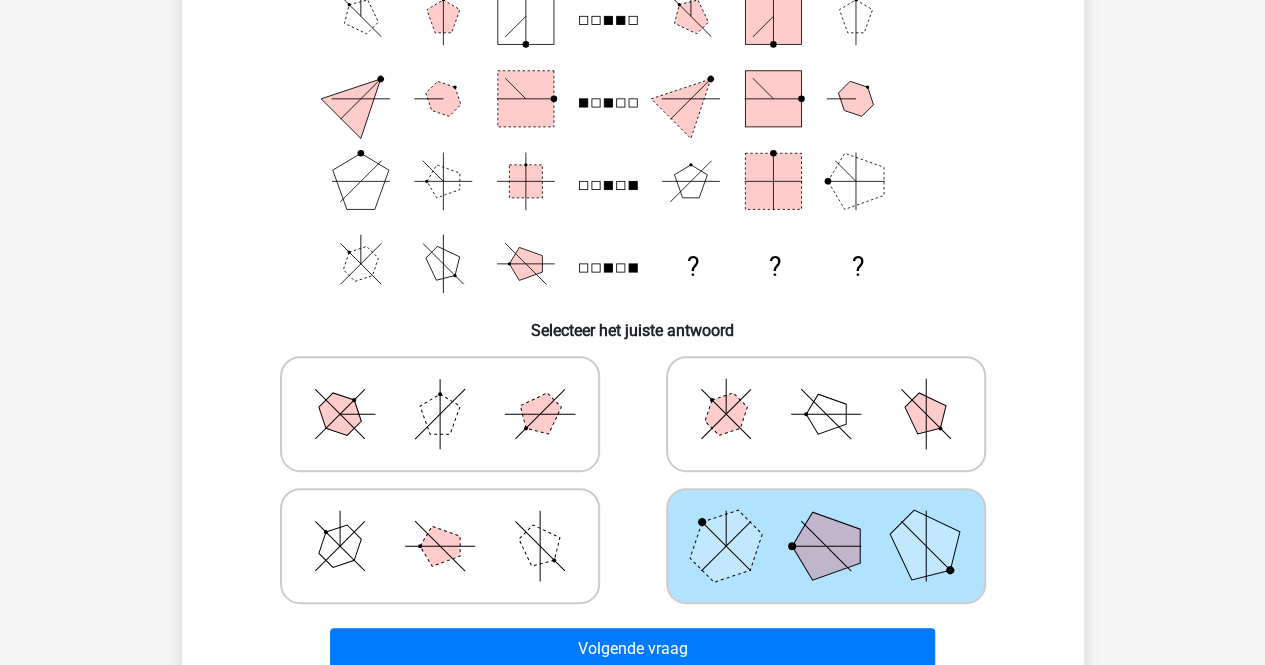 scroll, scrollTop: 293, scrollLeft: 0, axis: vertical 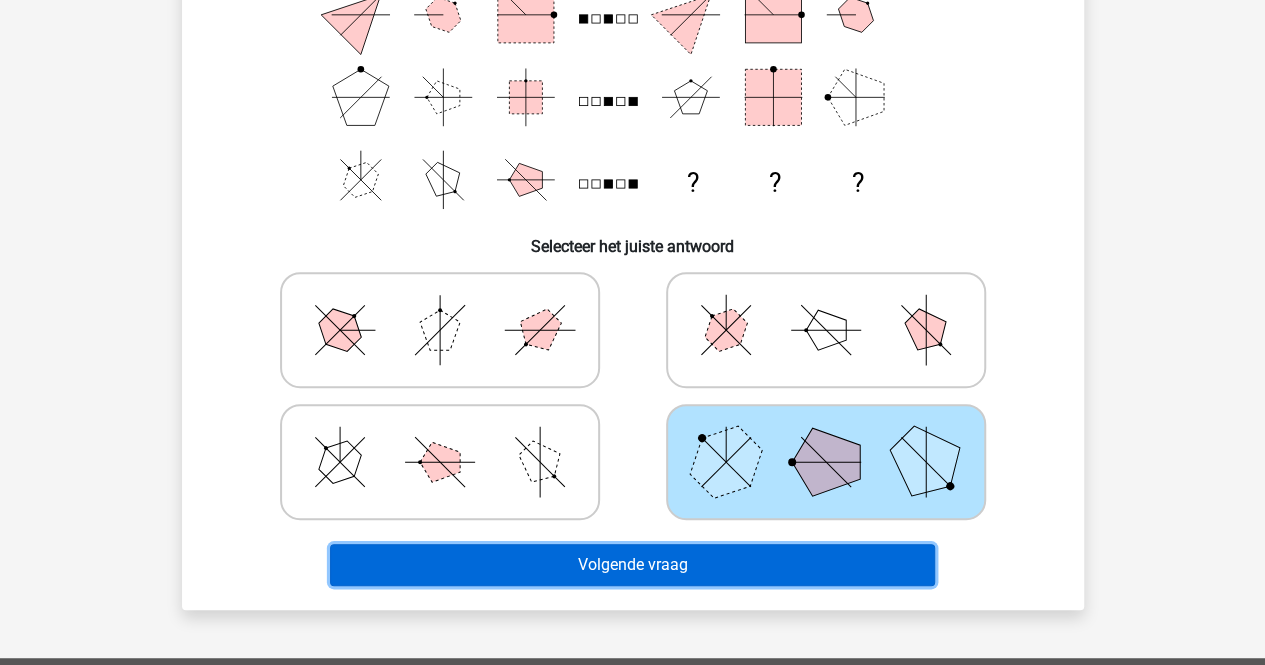 click on "Volgende vraag" at bounding box center [632, 565] 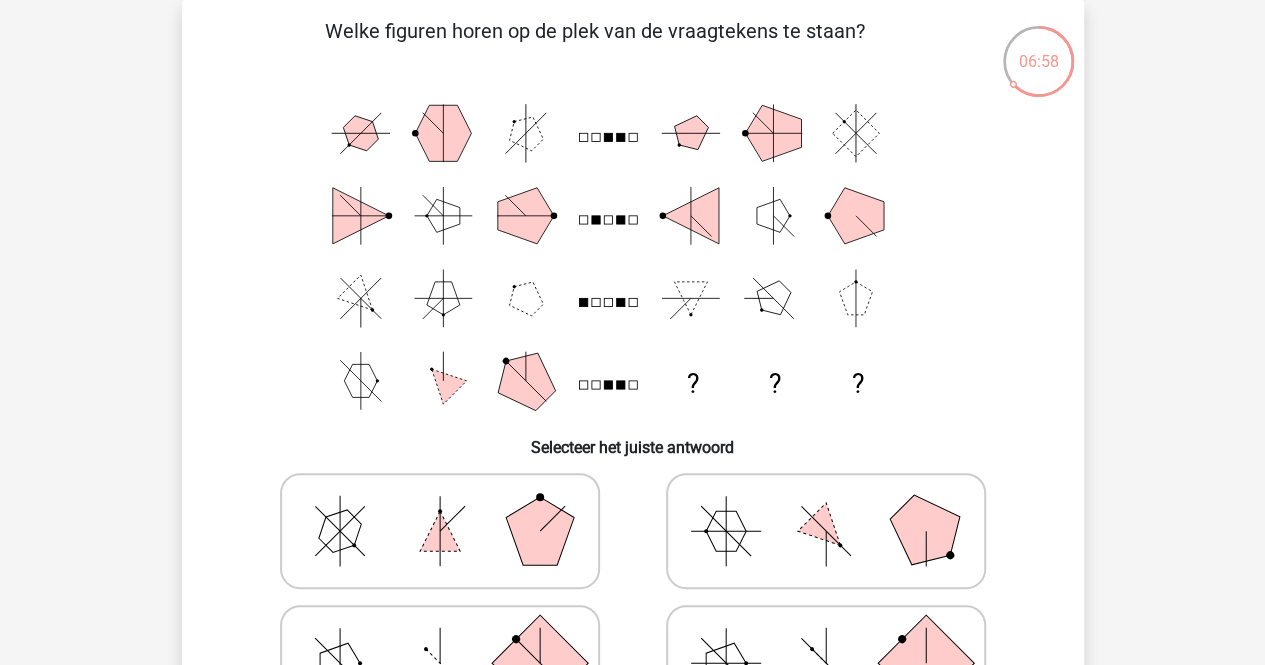 scroll, scrollTop: 0, scrollLeft: 0, axis: both 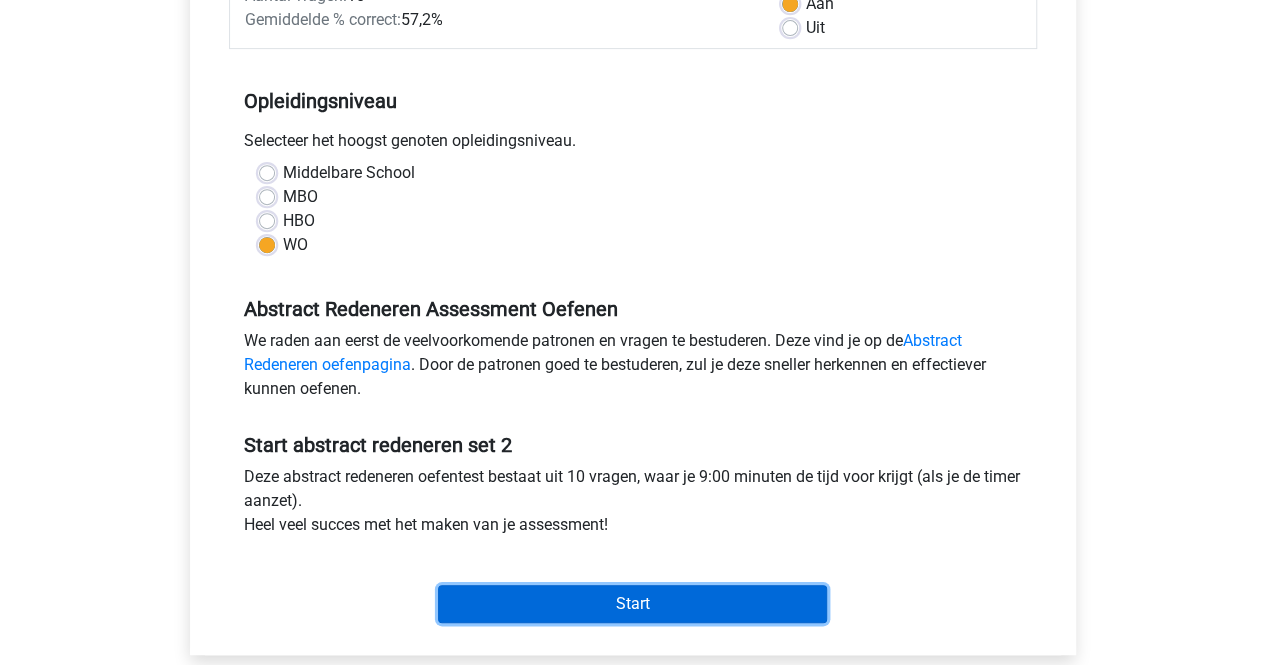click on "Start" at bounding box center (632, 604) 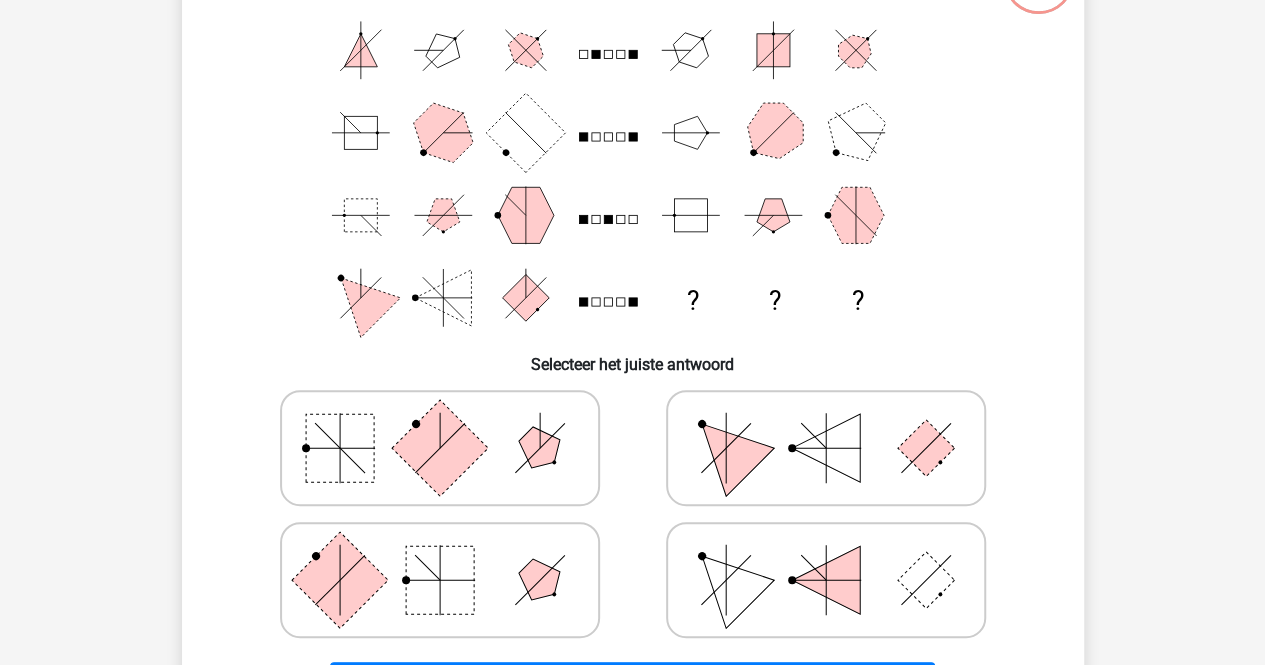 scroll, scrollTop: 184, scrollLeft: 0, axis: vertical 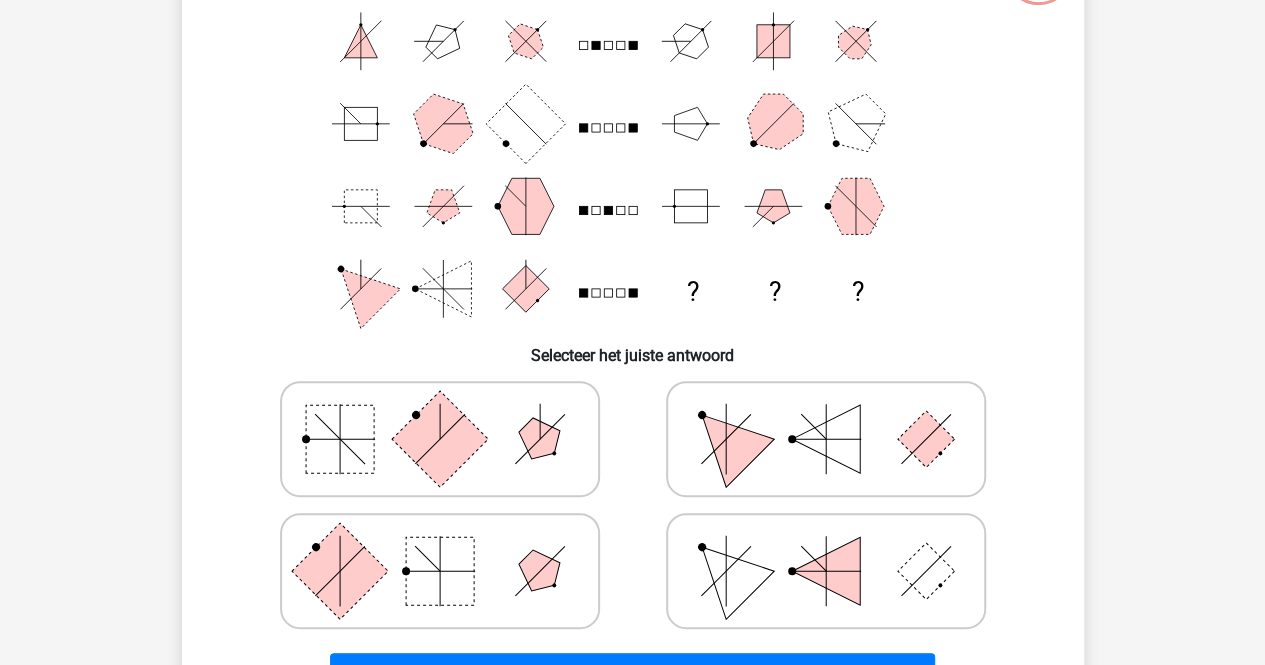 click 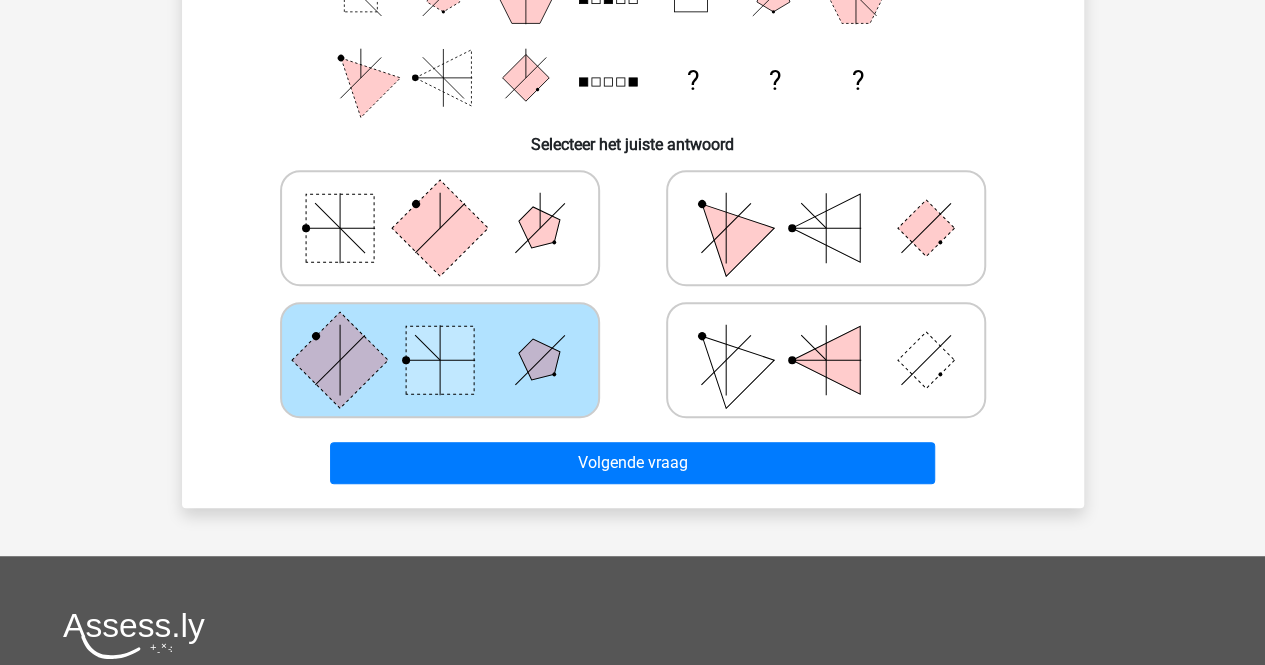 scroll, scrollTop: 400, scrollLeft: 0, axis: vertical 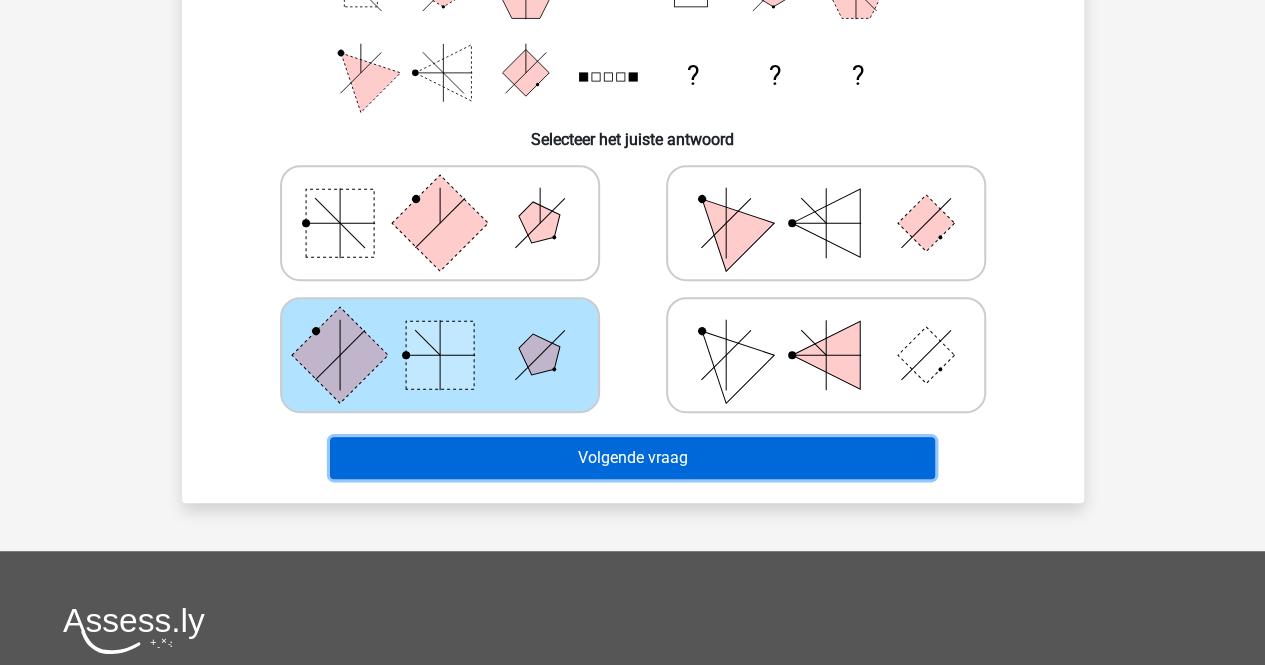 click on "Volgende vraag" at bounding box center [632, 458] 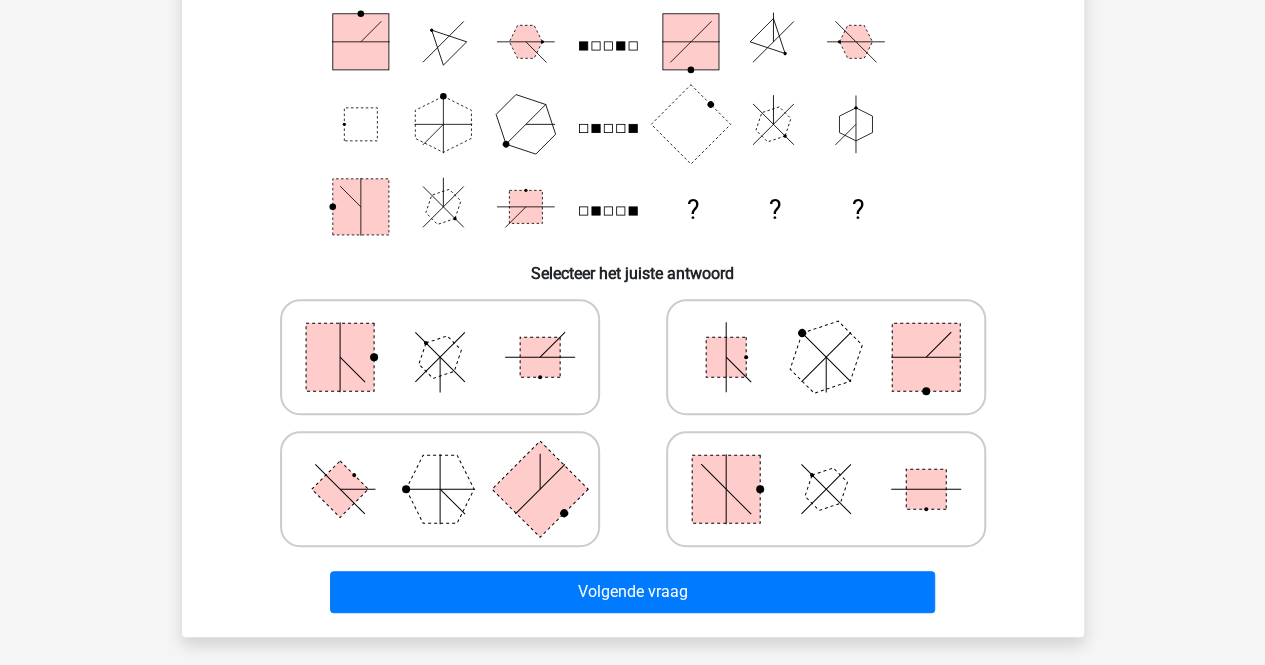 scroll, scrollTop: 267, scrollLeft: 0, axis: vertical 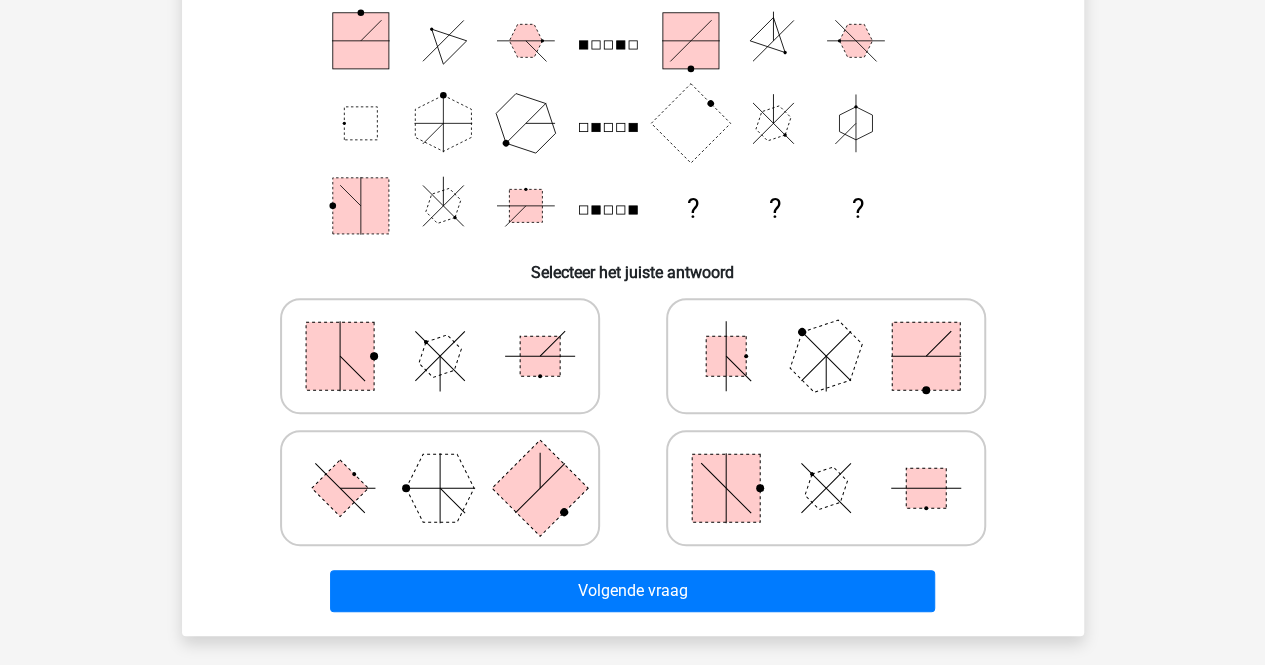 click 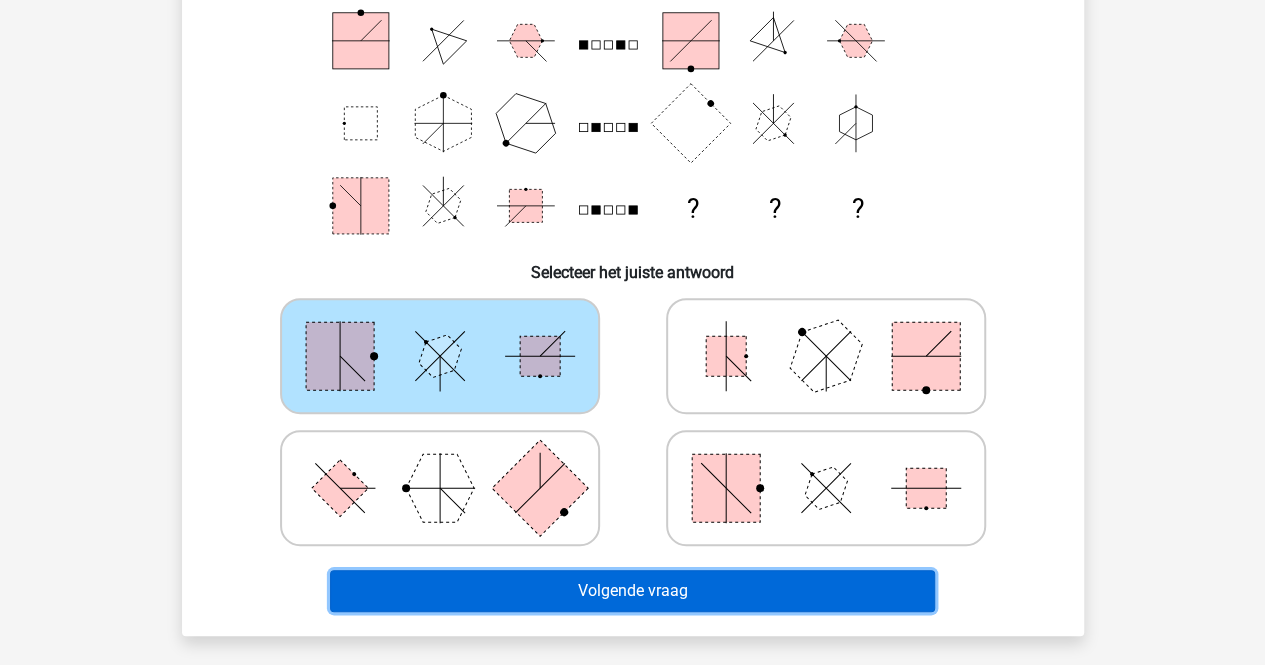 click on "Volgende vraag" at bounding box center [632, 591] 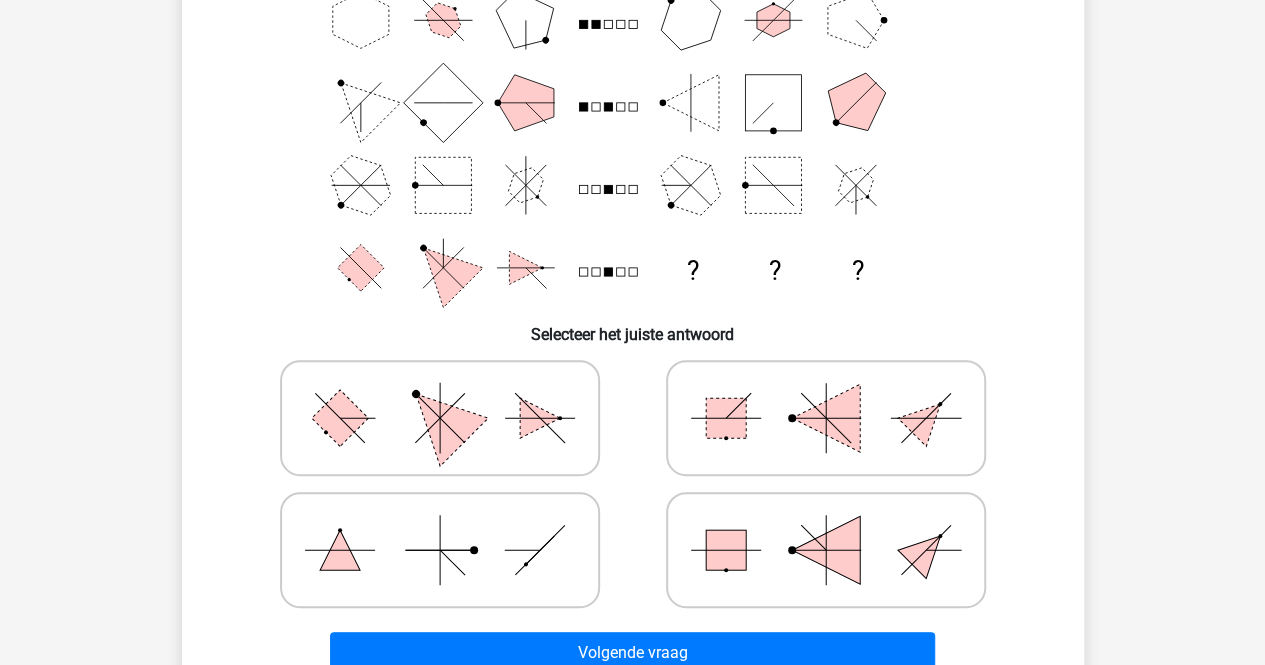 scroll, scrollTop: 206, scrollLeft: 0, axis: vertical 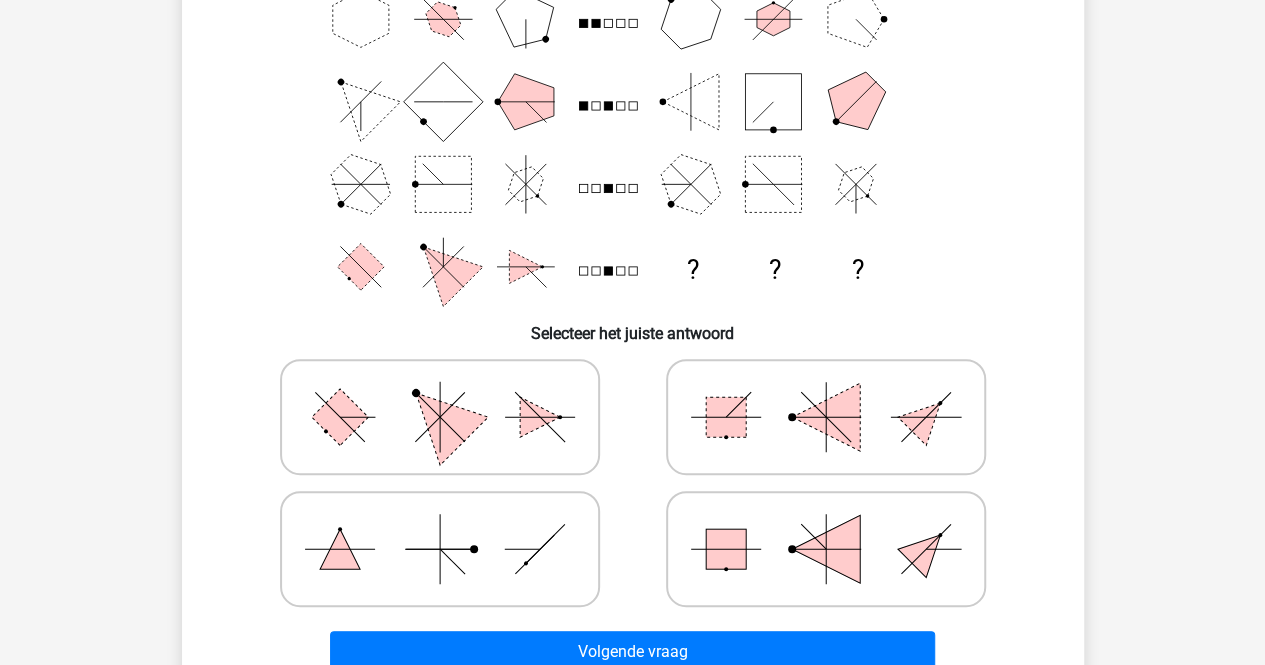 click 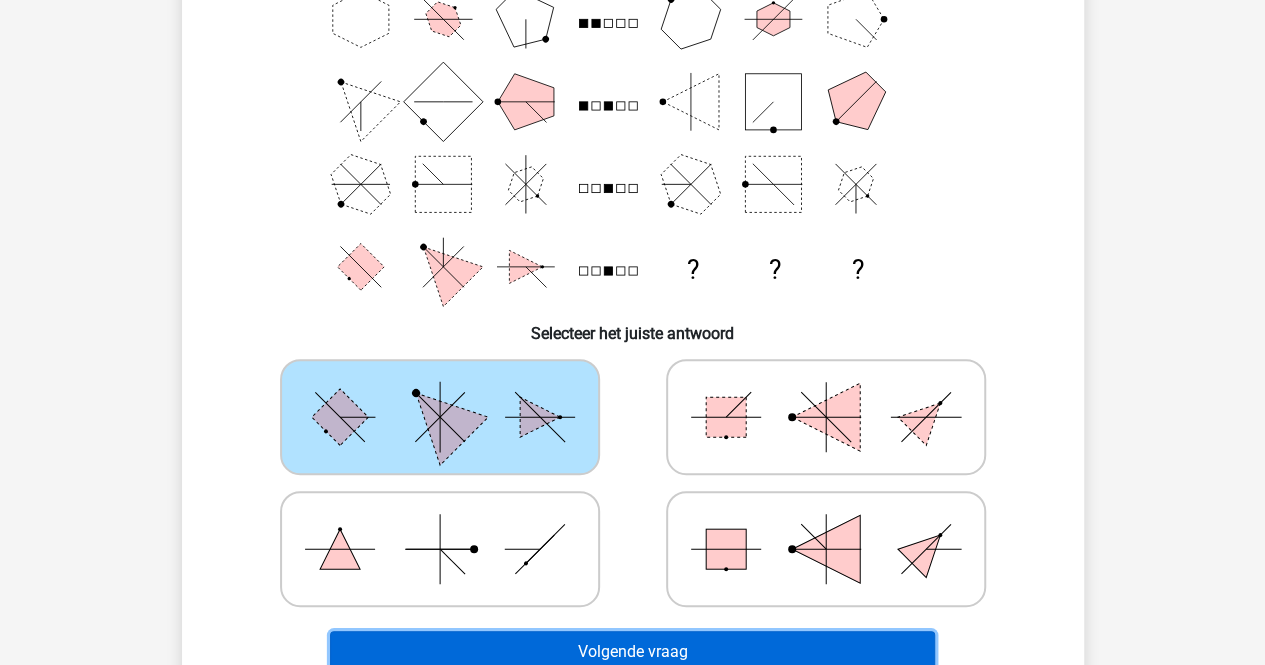 click on "Volgende vraag" at bounding box center (632, 652) 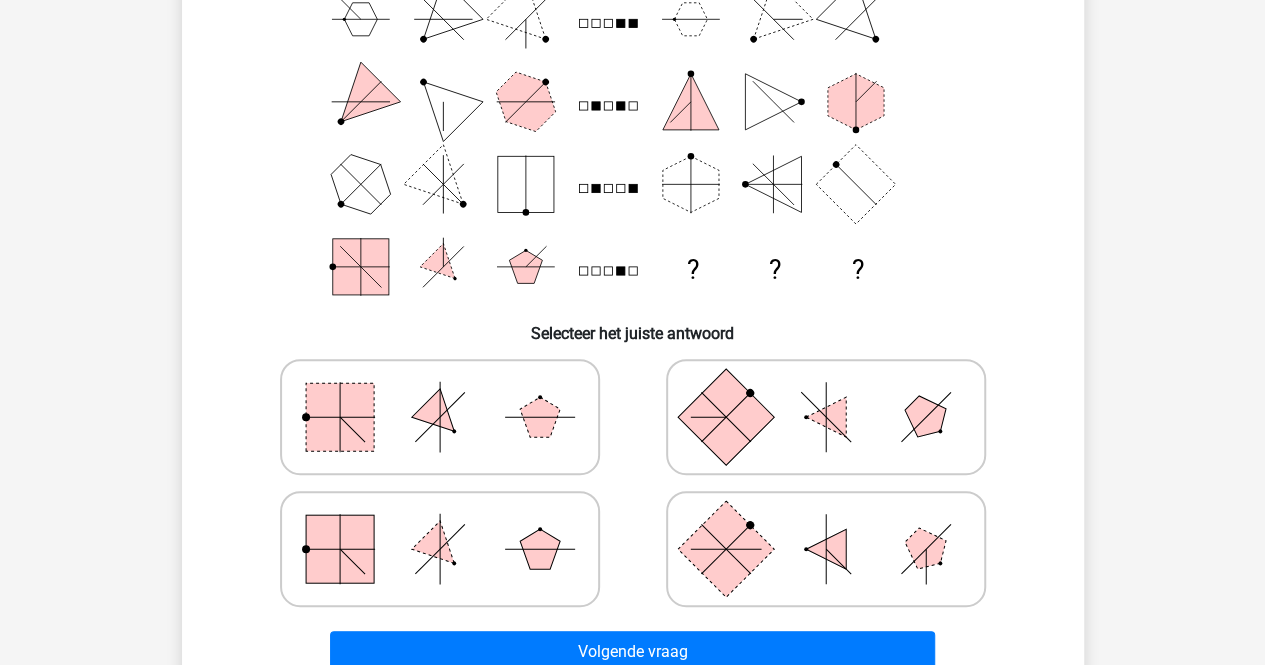 scroll, scrollTop: 209, scrollLeft: 0, axis: vertical 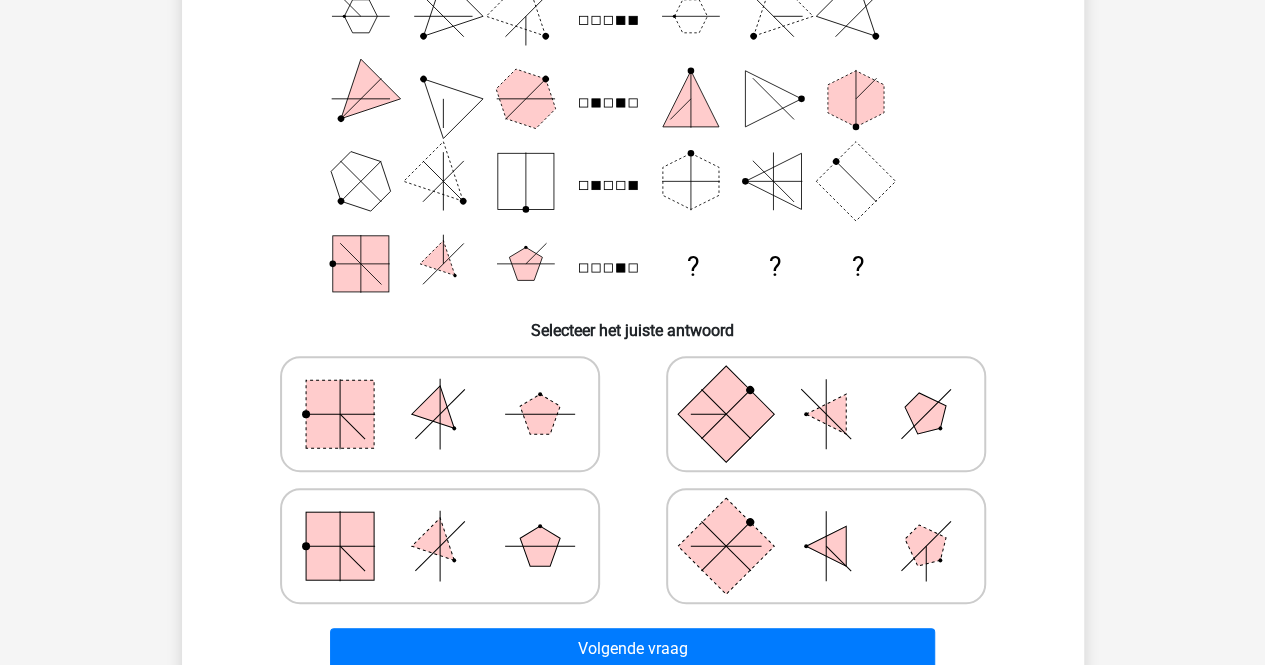 click 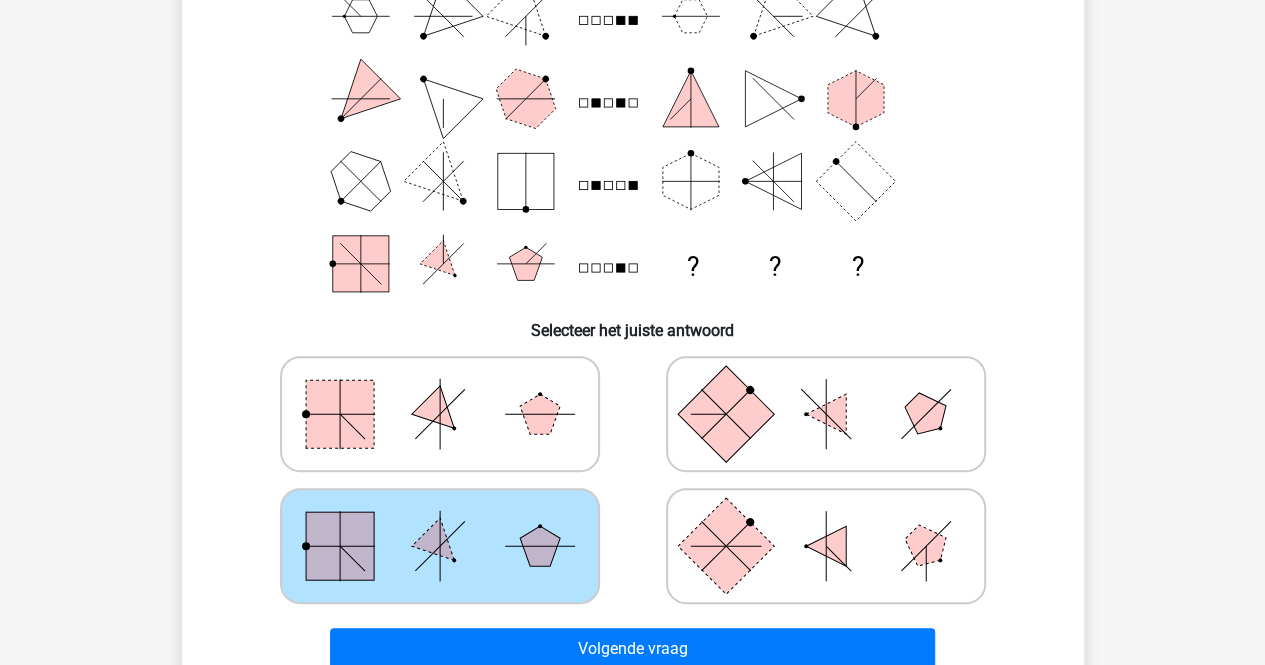 scroll, scrollTop: 270, scrollLeft: 0, axis: vertical 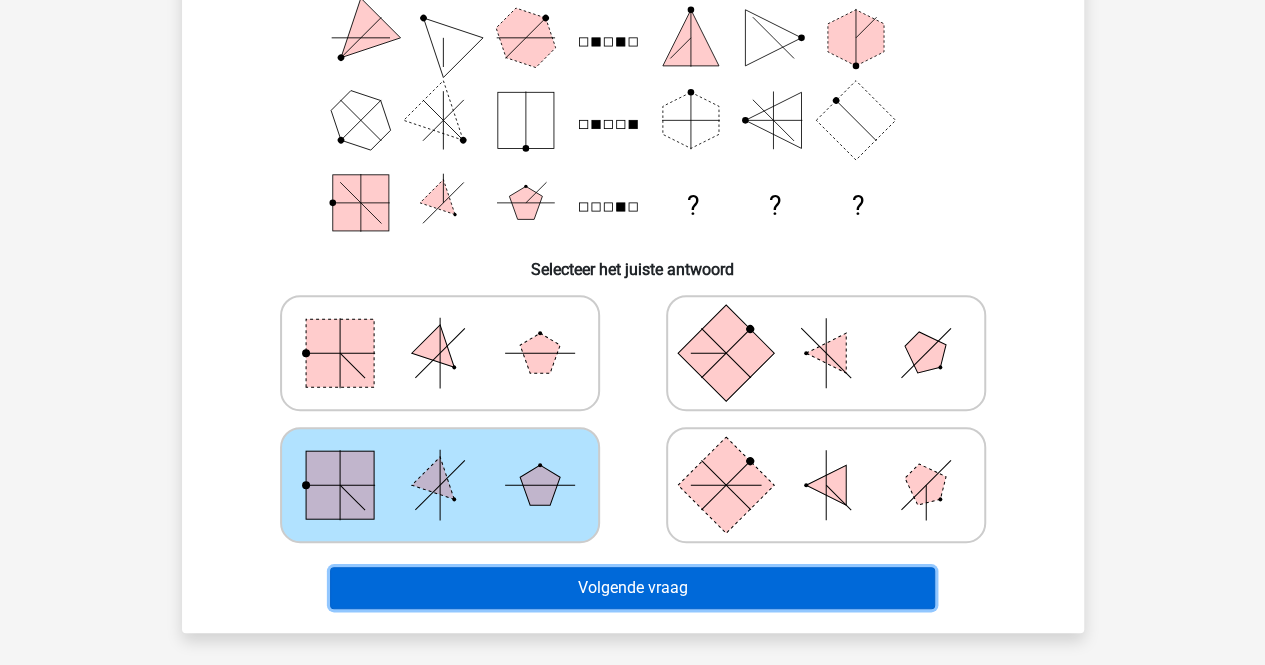 click on "Volgende vraag" at bounding box center [632, 588] 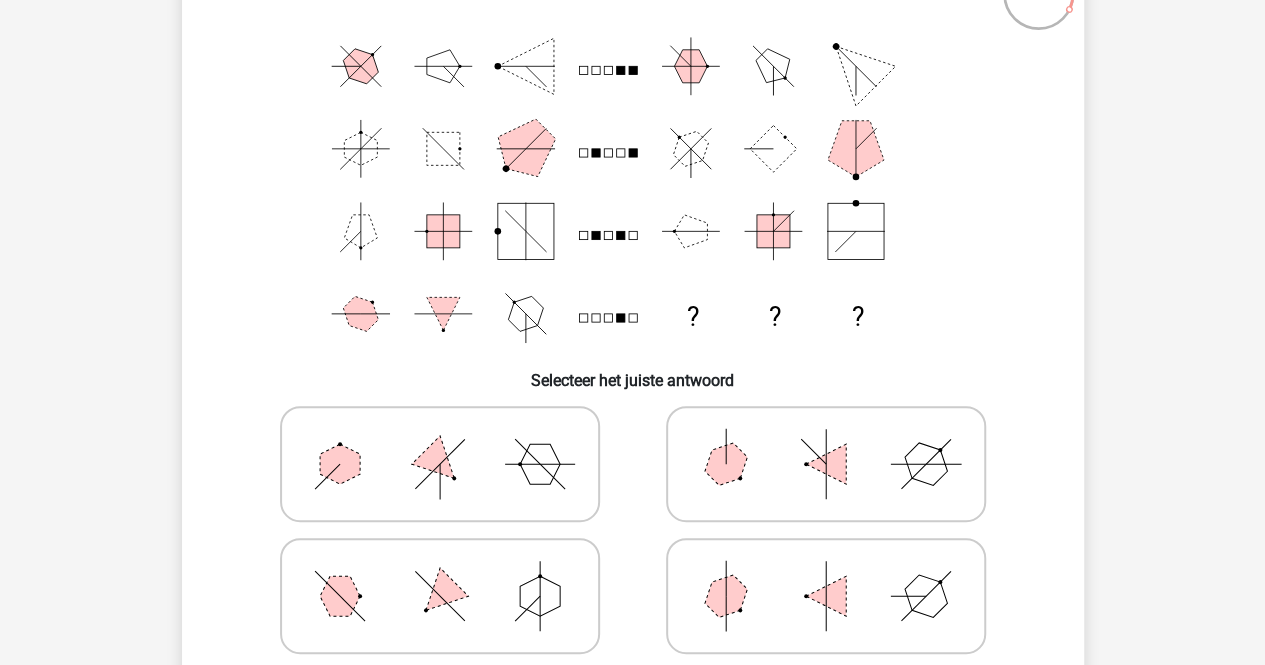 scroll, scrollTop: 160, scrollLeft: 0, axis: vertical 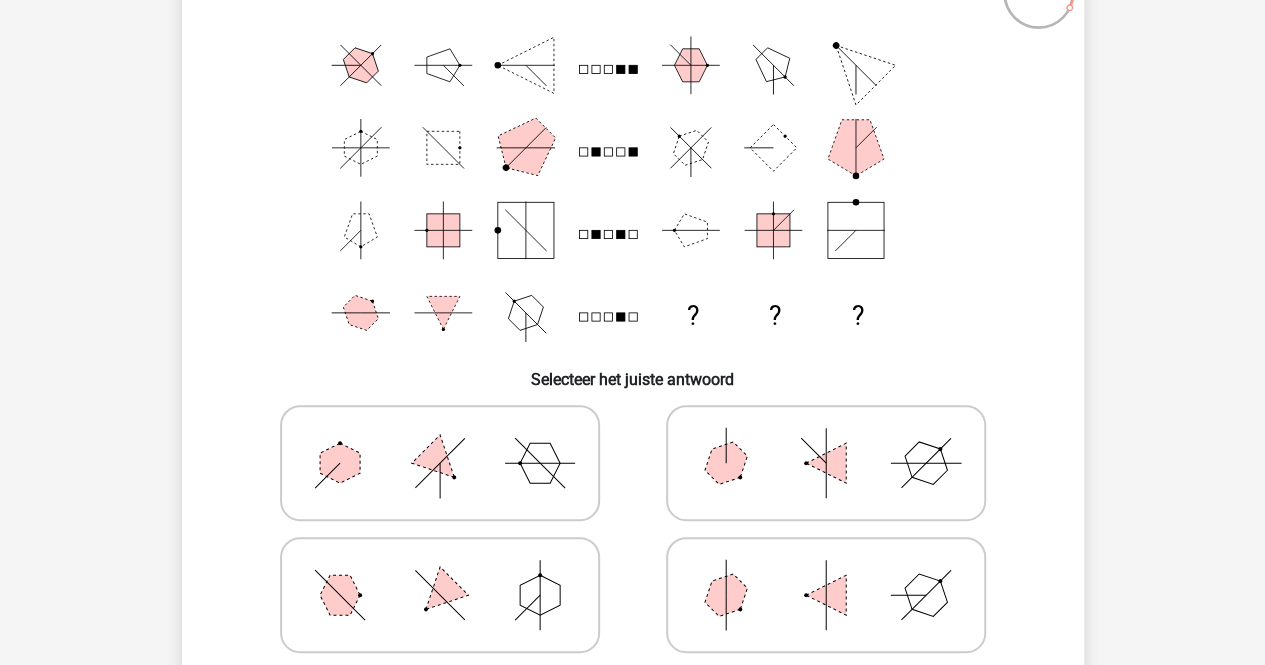click 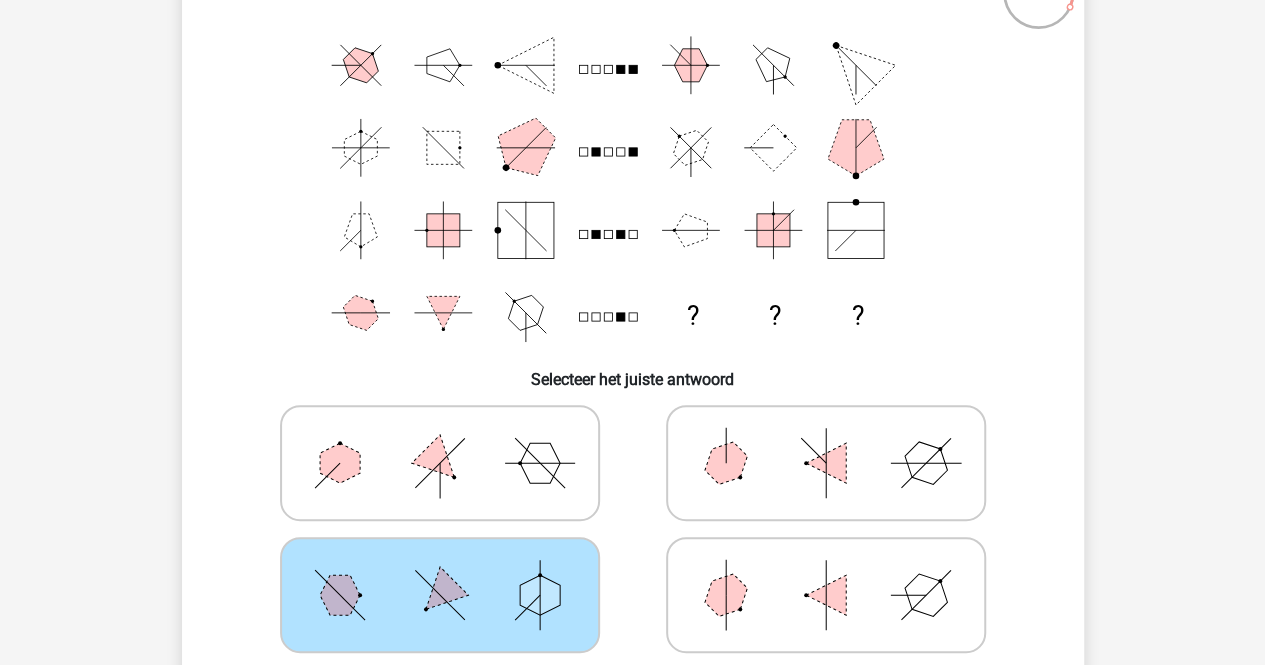 scroll, scrollTop: 311, scrollLeft: 0, axis: vertical 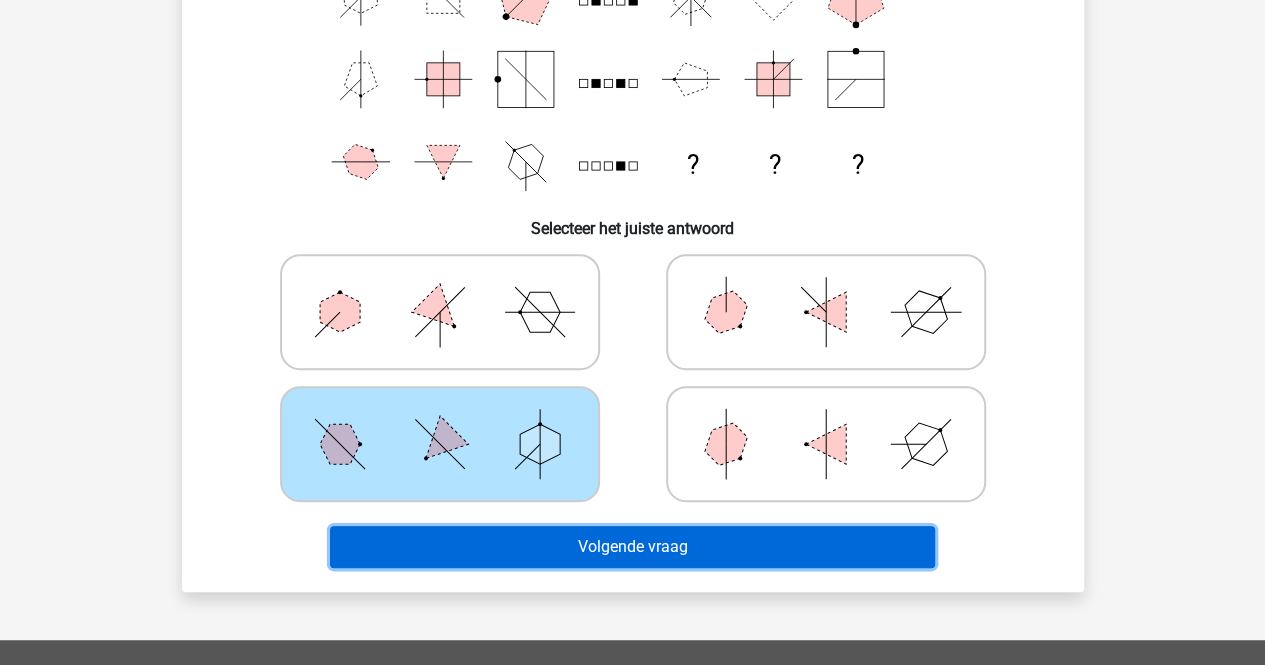 click on "Volgende vraag" at bounding box center (632, 547) 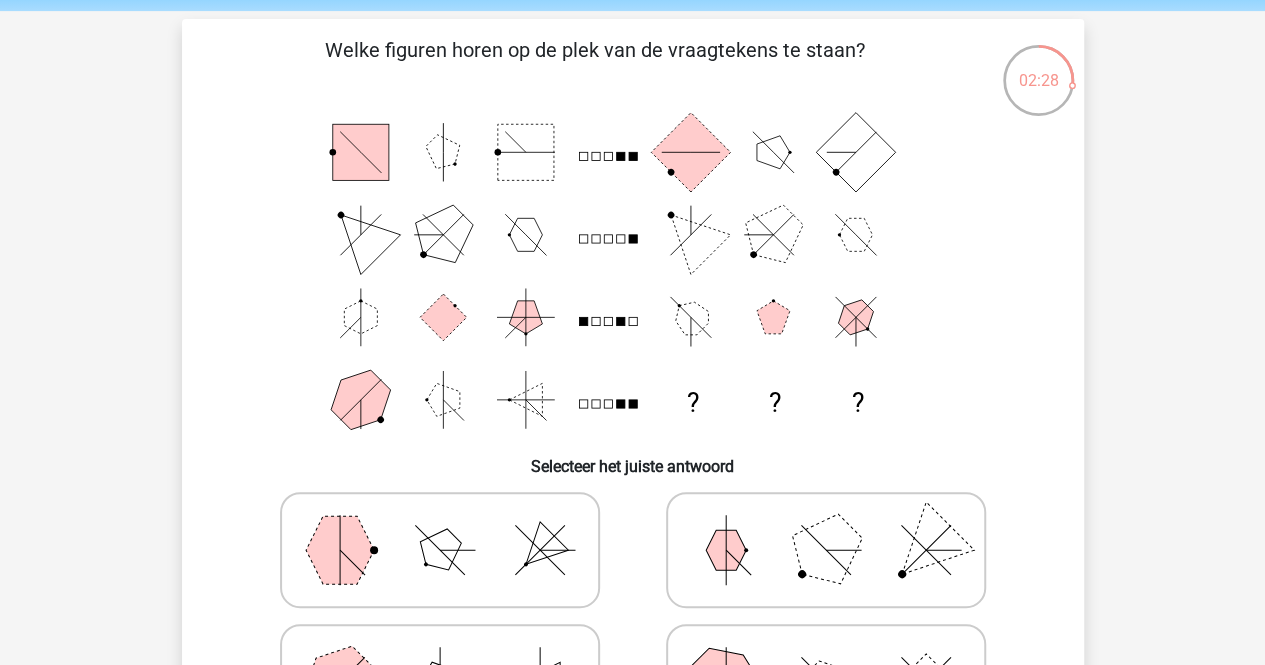 scroll, scrollTop: 74, scrollLeft: 0, axis: vertical 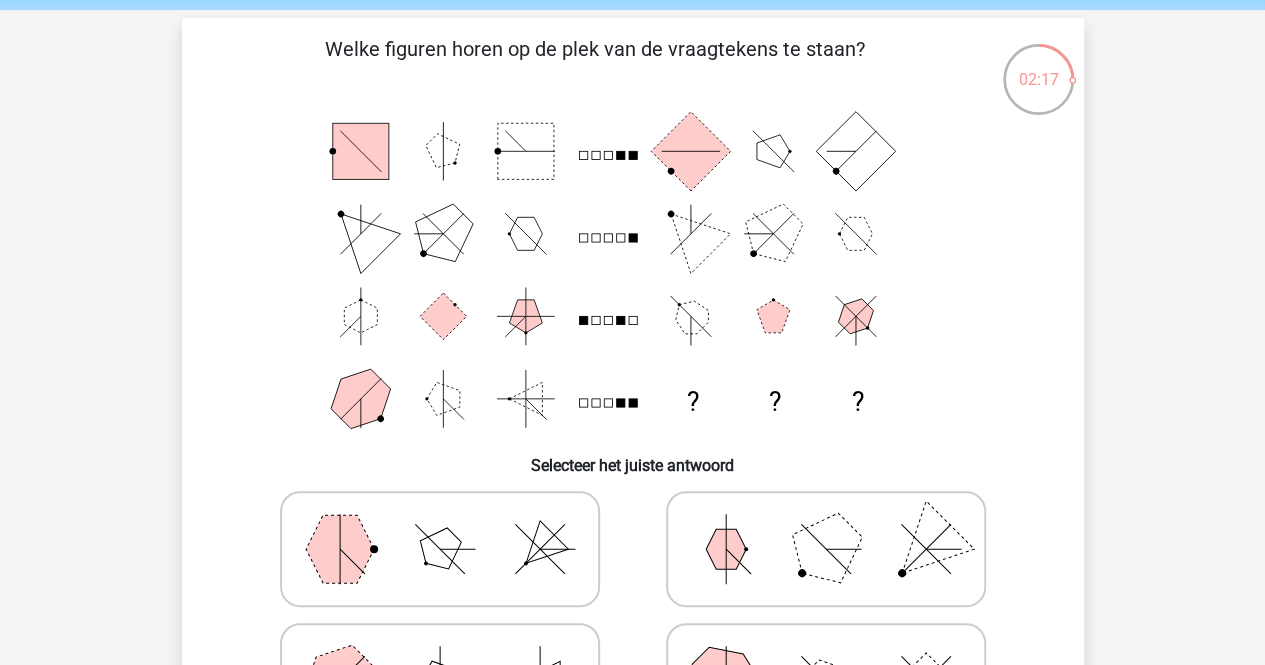 click 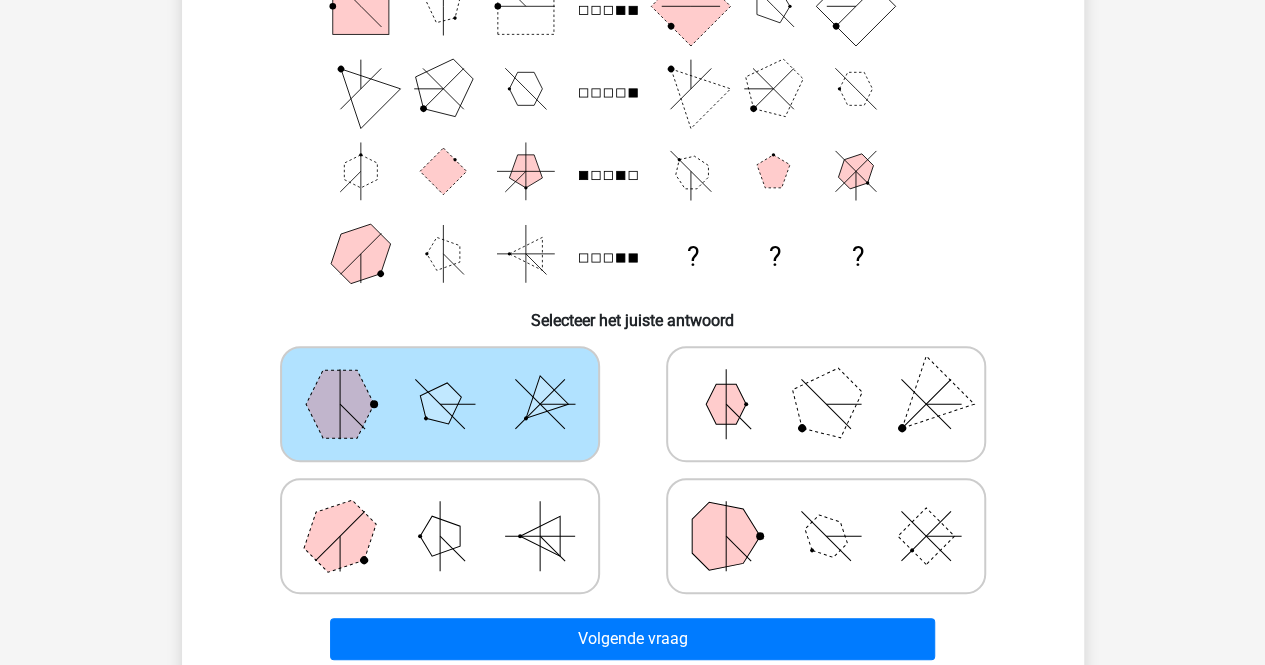 scroll, scrollTop: 225, scrollLeft: 0, axis: vertical 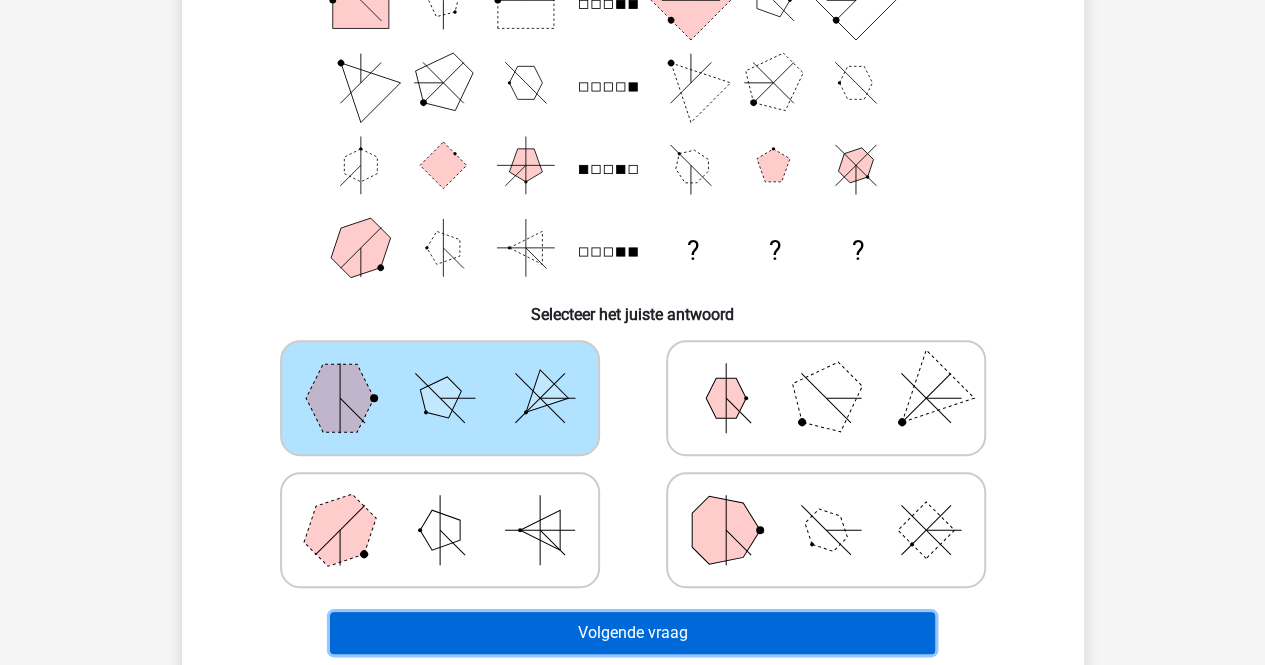 click on "Volgende vraag" at bounding box center (632, 633) 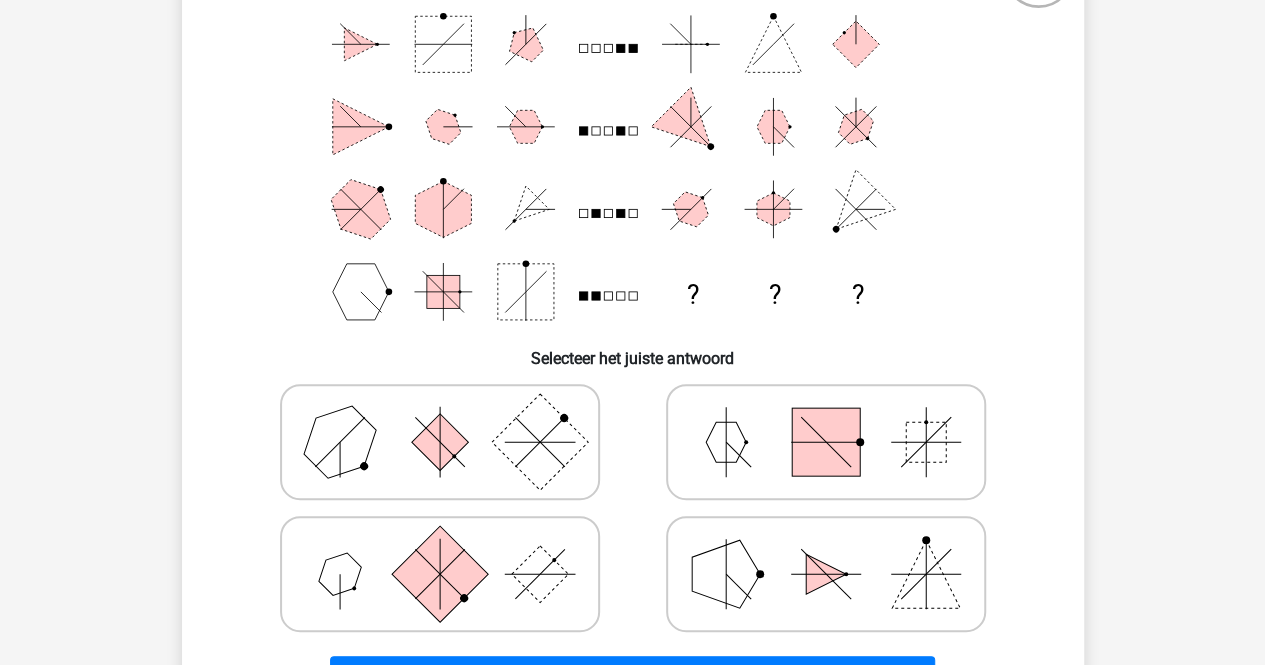 scroll, scrollTop: 182, scrollLeft: 0, axis: vertical 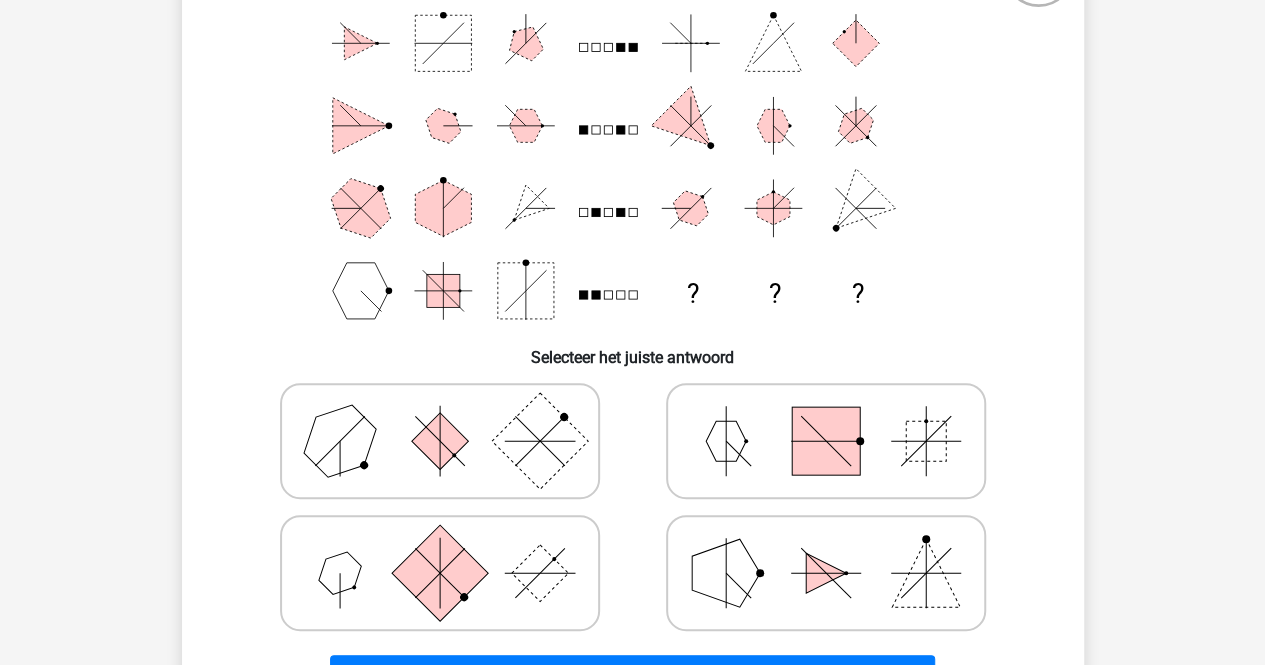 click 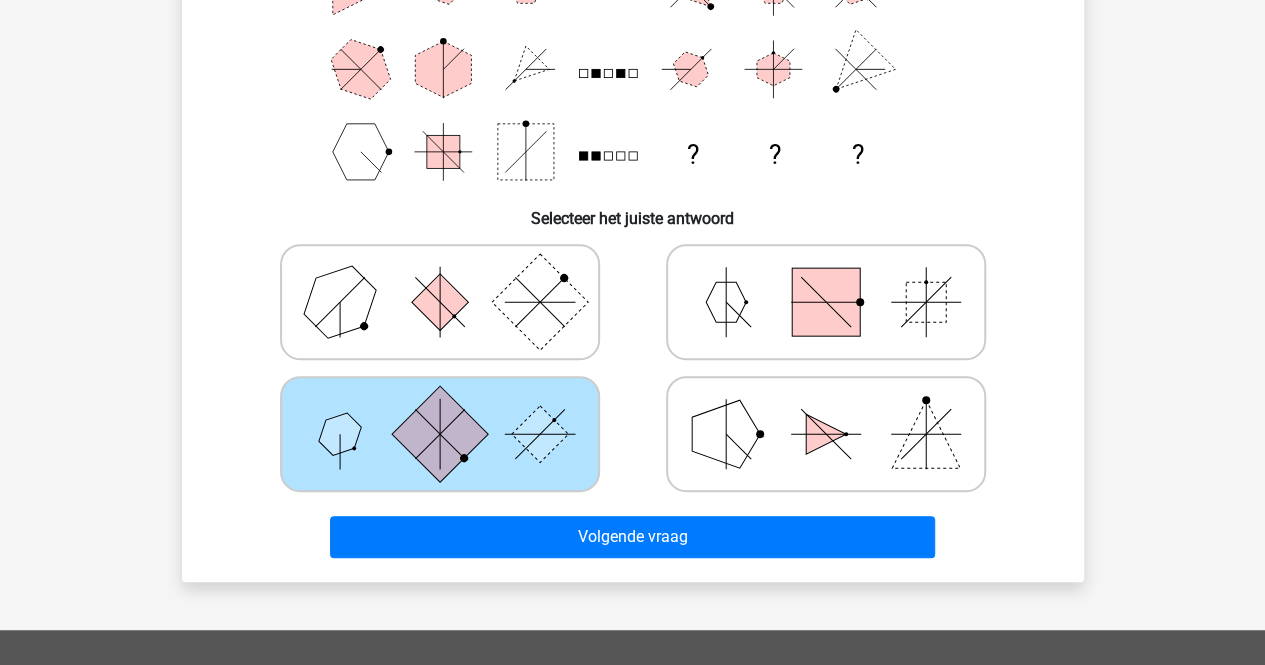 scroll, scrollTop: 325, scrollLeft: 0, axis: vertical 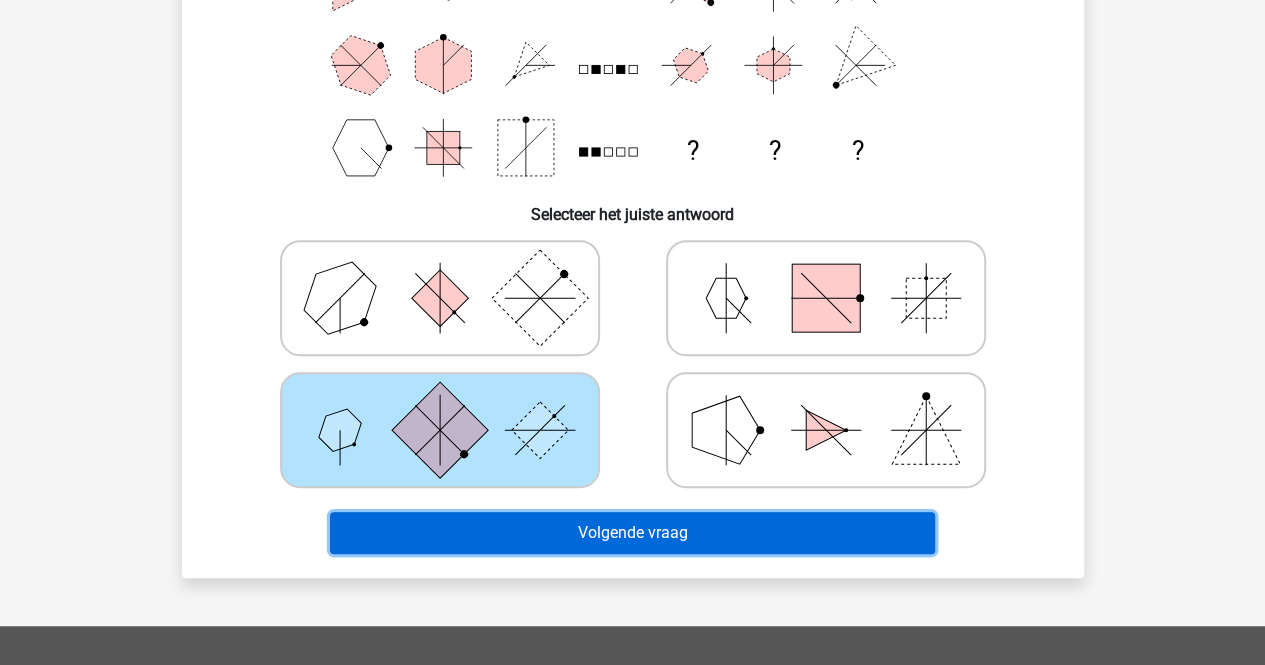 click on "Volgende vraag" at bounding box center (632, 533) 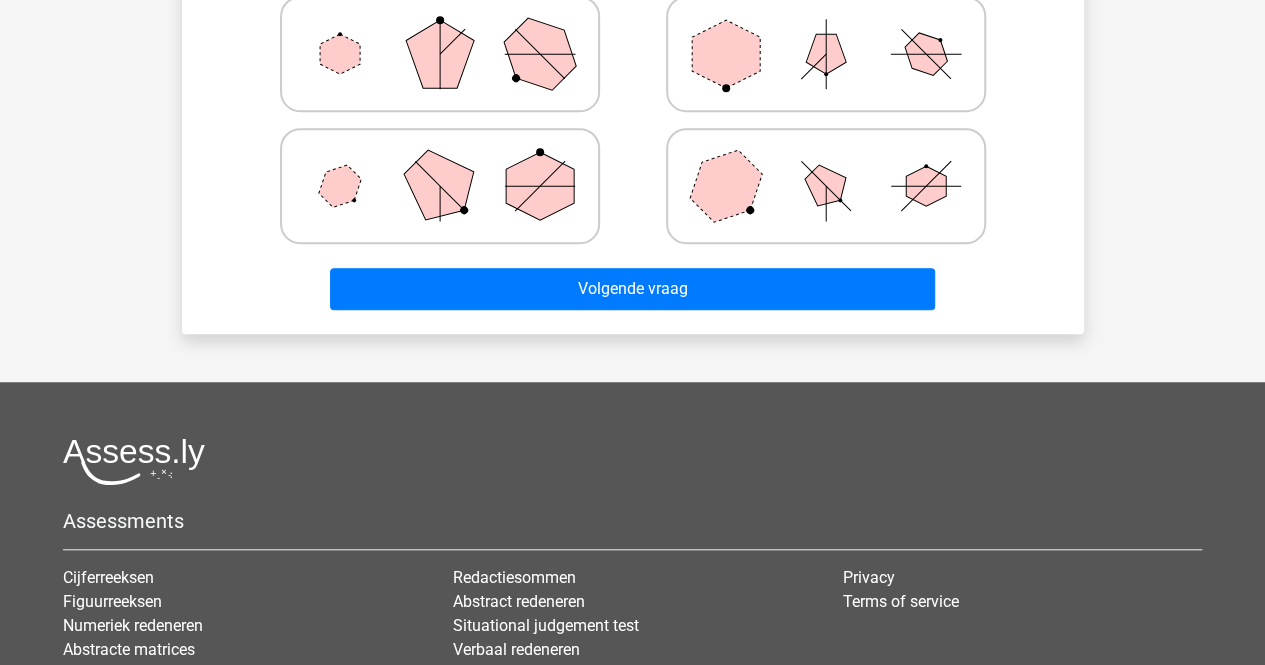scroll, scrollTop: 0, scrollLeft: 0, axis: both 